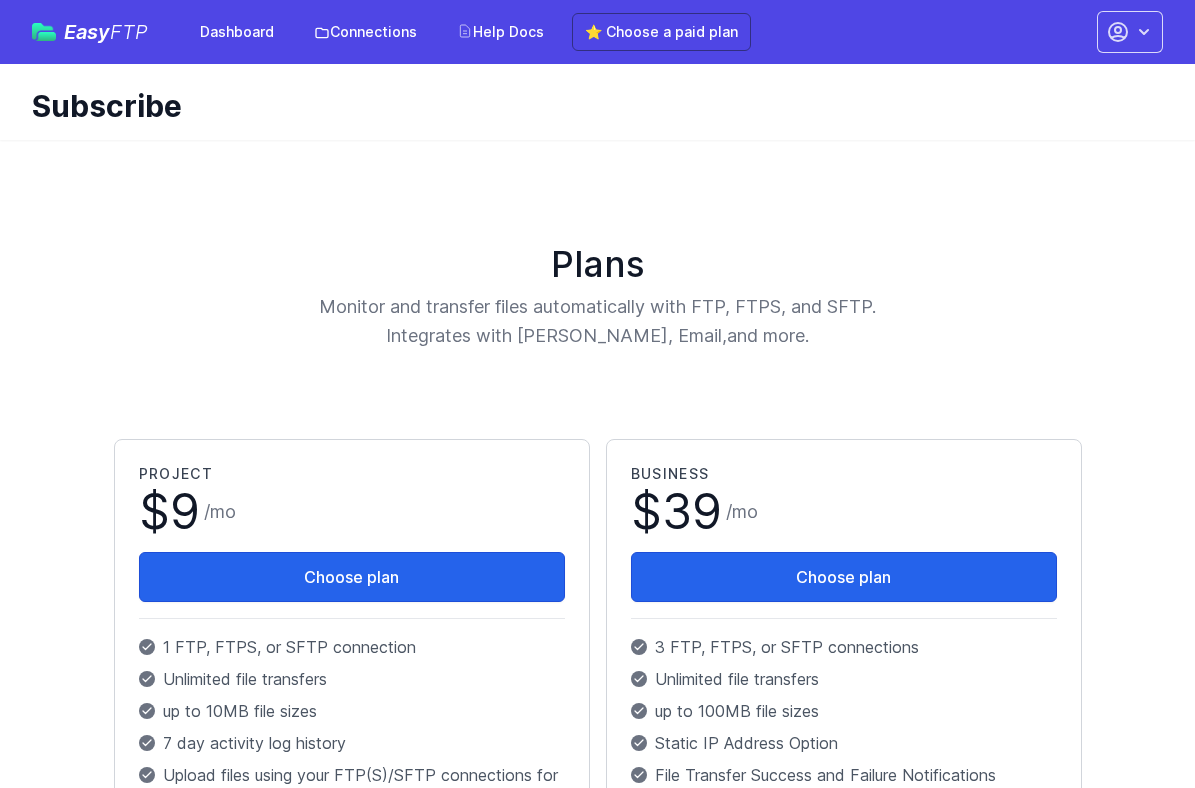 scroll, scrollTop: 209, scrollLeft: 0, axis: vertical 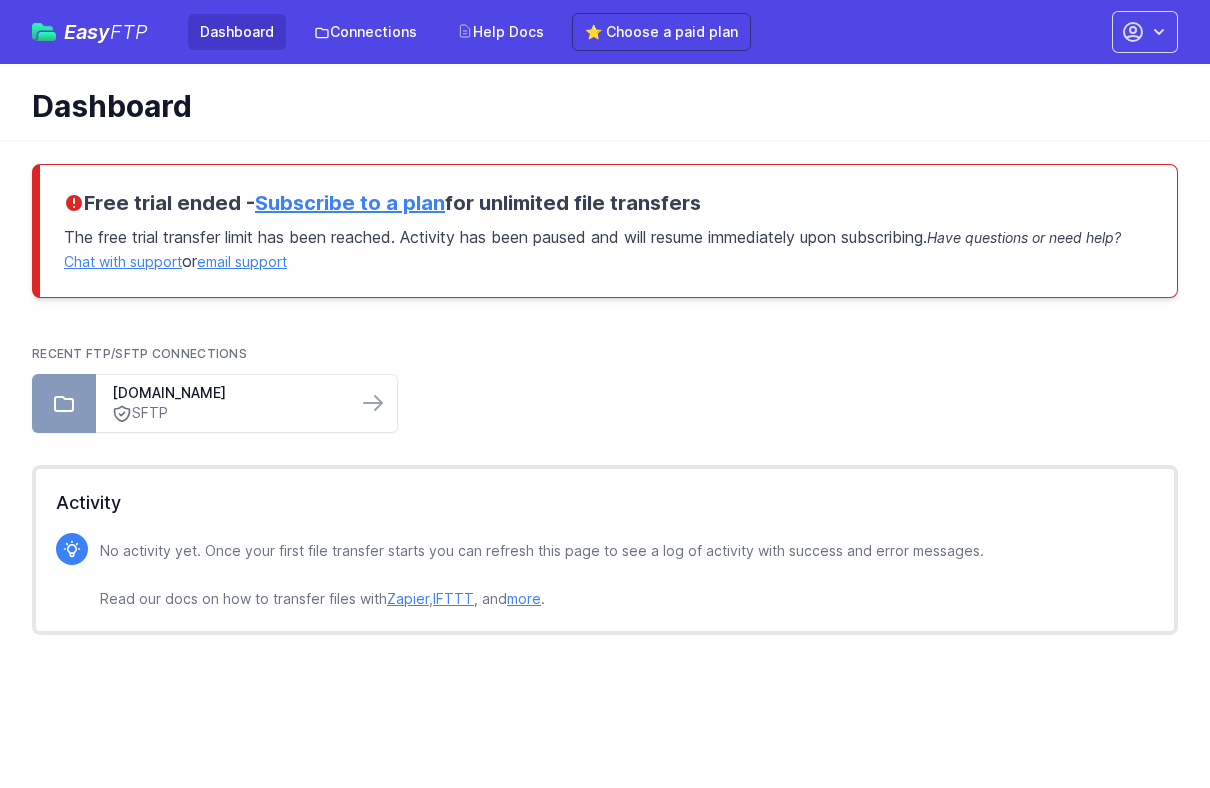 click on "Subscribe to a plan" at bounding box center (350, 203) 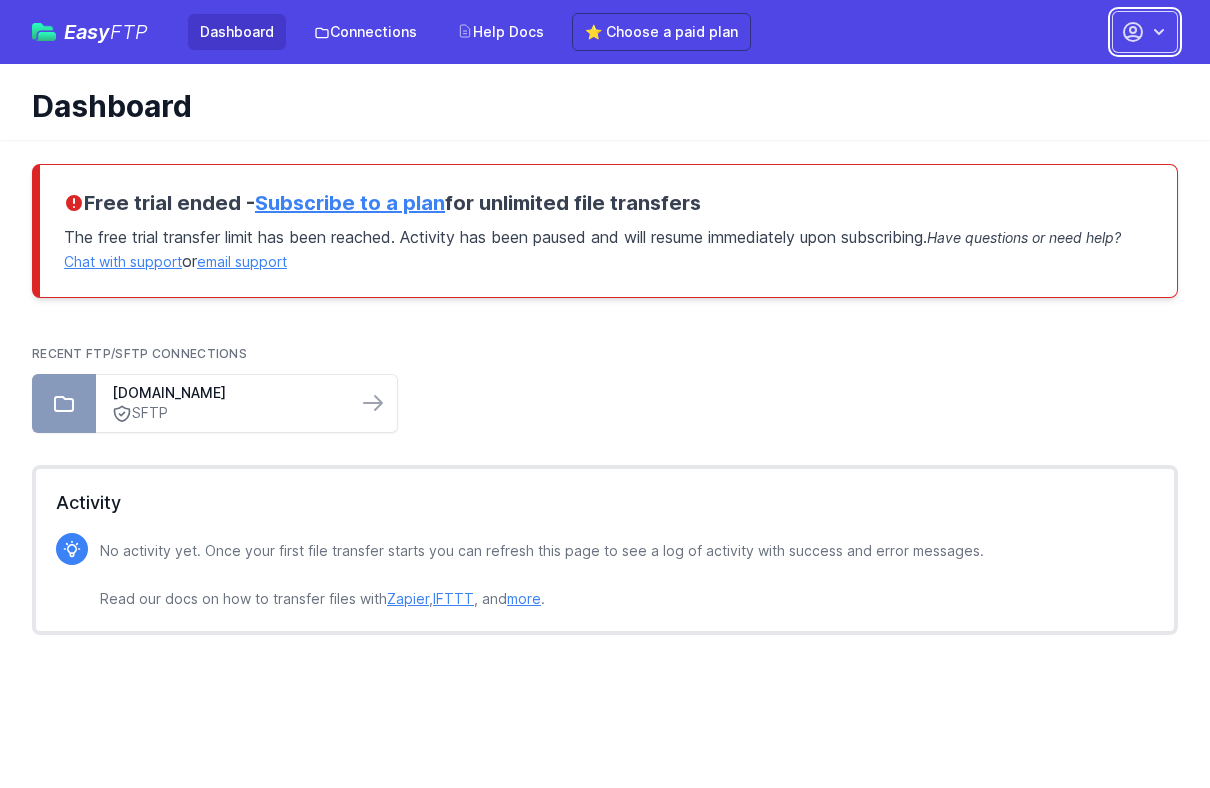 click at bounding box center [1145, 32] 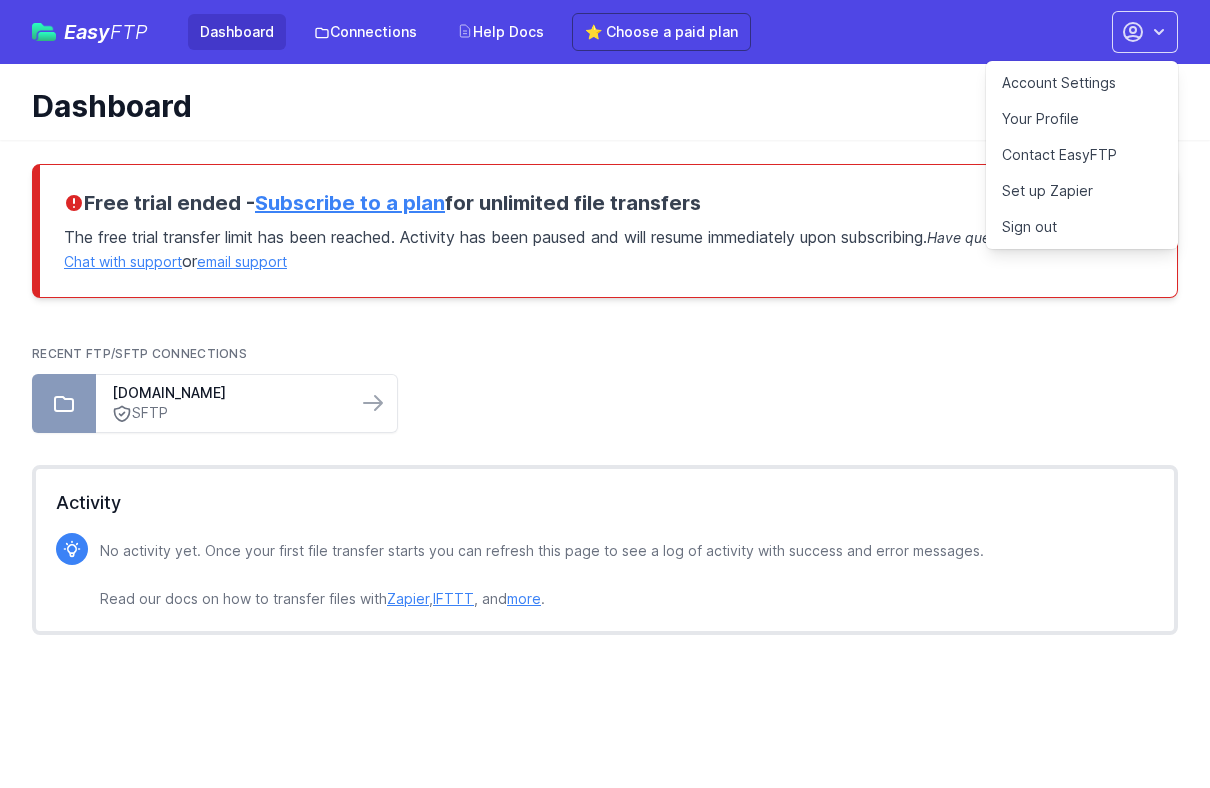 click on "Account Settings" at bounding box center [1082, 83] 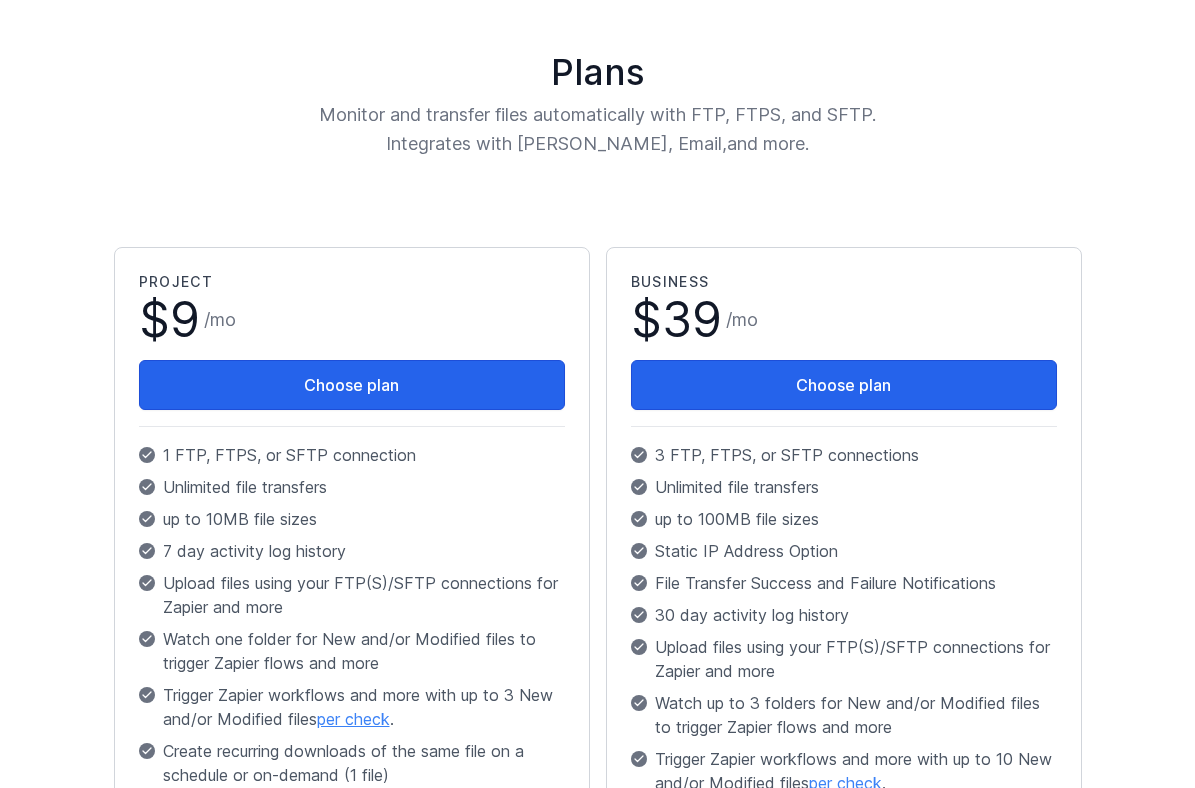 scroll, scrollTop: 194, scrollLeft: 0, axis: vertical 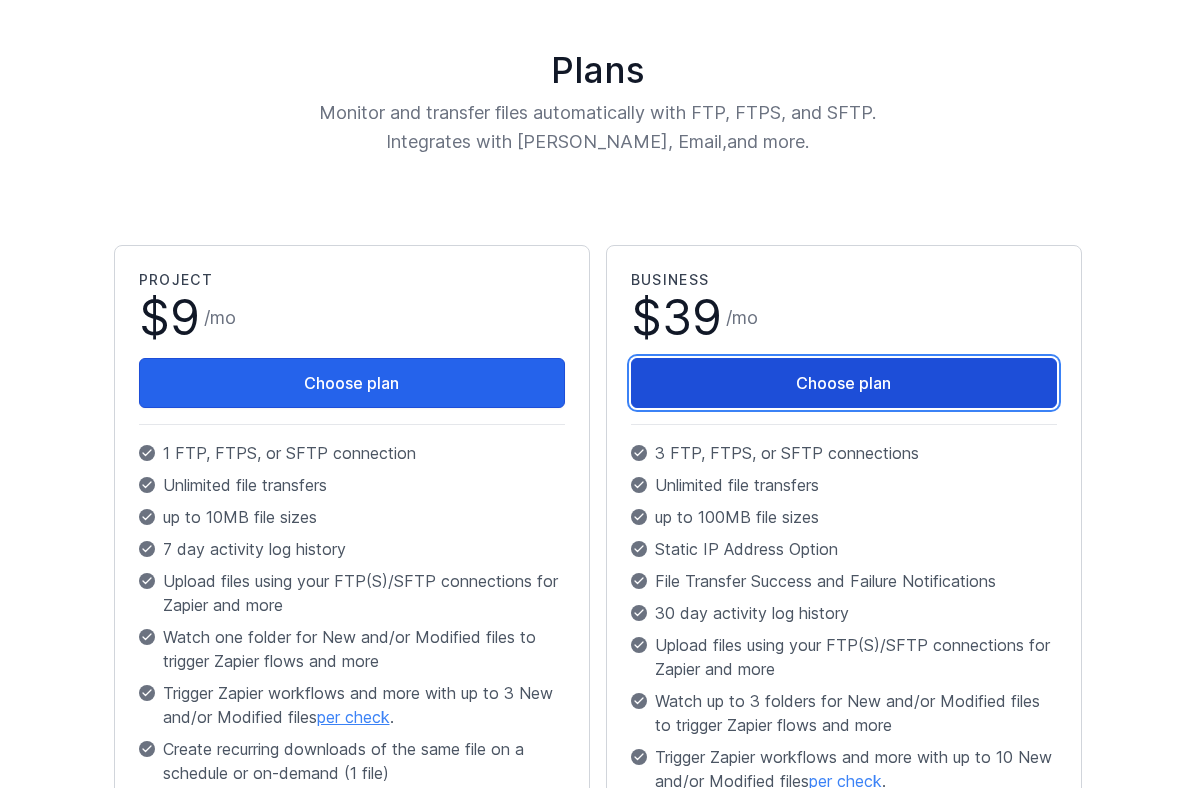 click on "Choose plan" at bounding box center [844, 383] 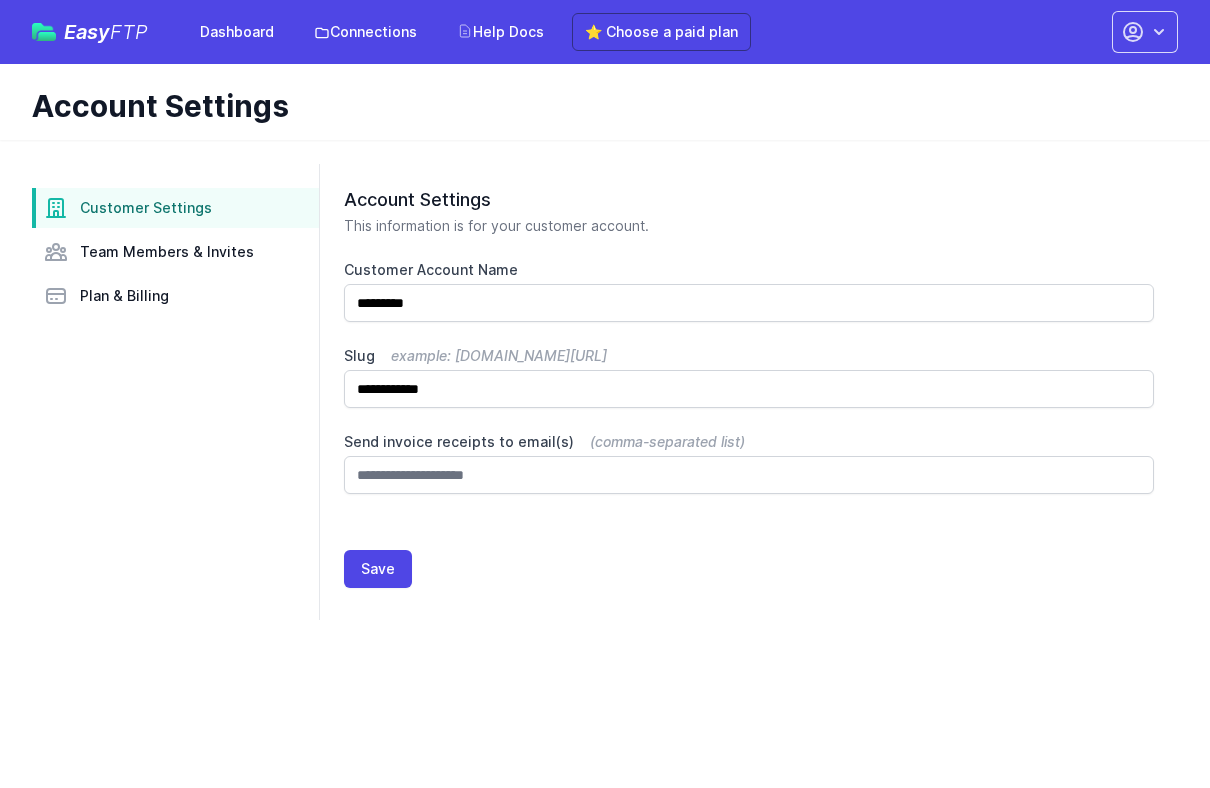 scroll, scrollTop: 0, scrollLeft: 0, axis: both 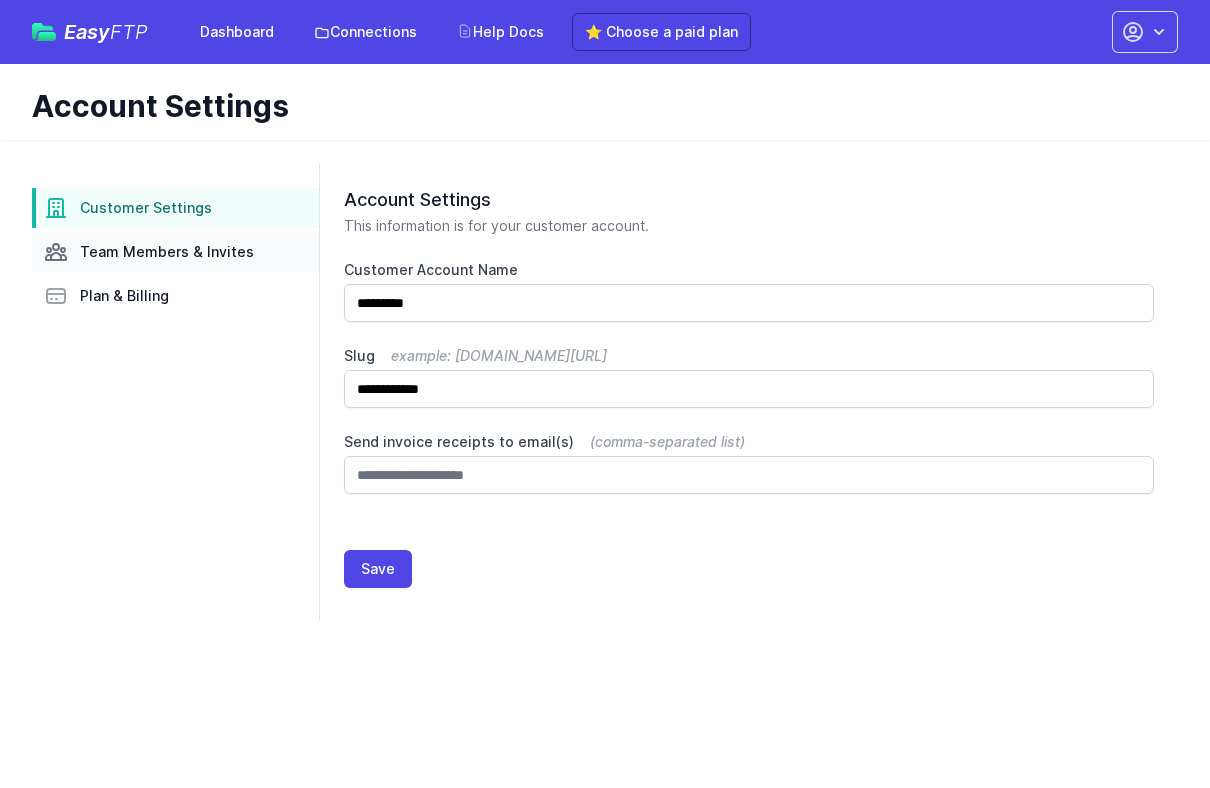 click on "Team Members & Invites" at bounding box center [167, 252] 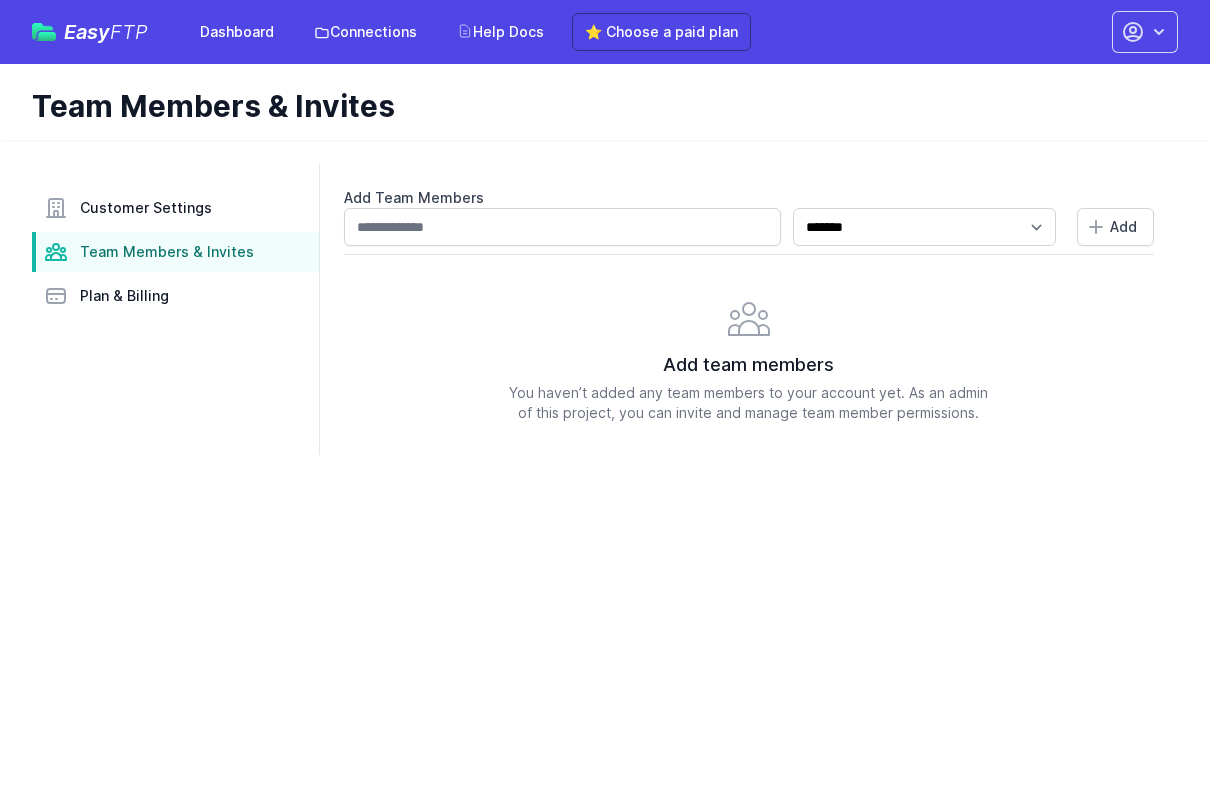 scroll, scrollTop: 0, scrollLeft: 0, axis: both 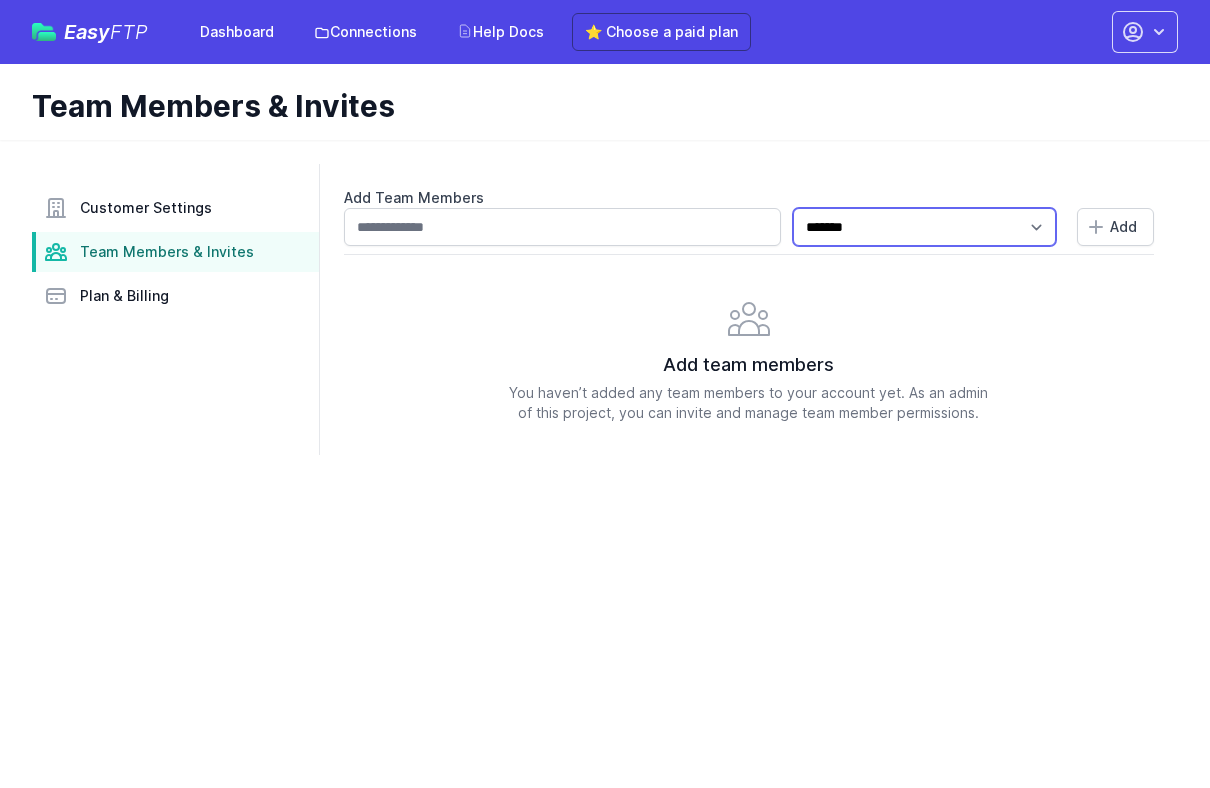 click on "**********" at bounding box center (924, 227) 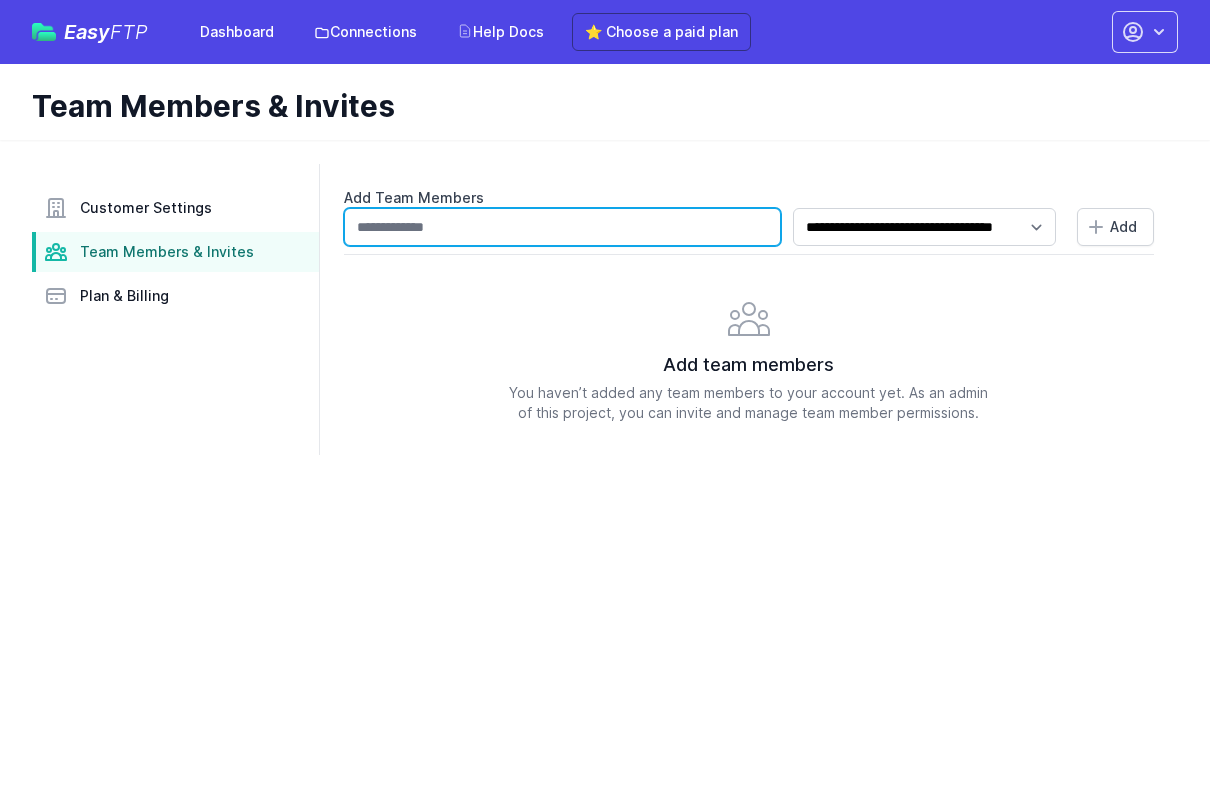 click at bounding box center [563, 227] 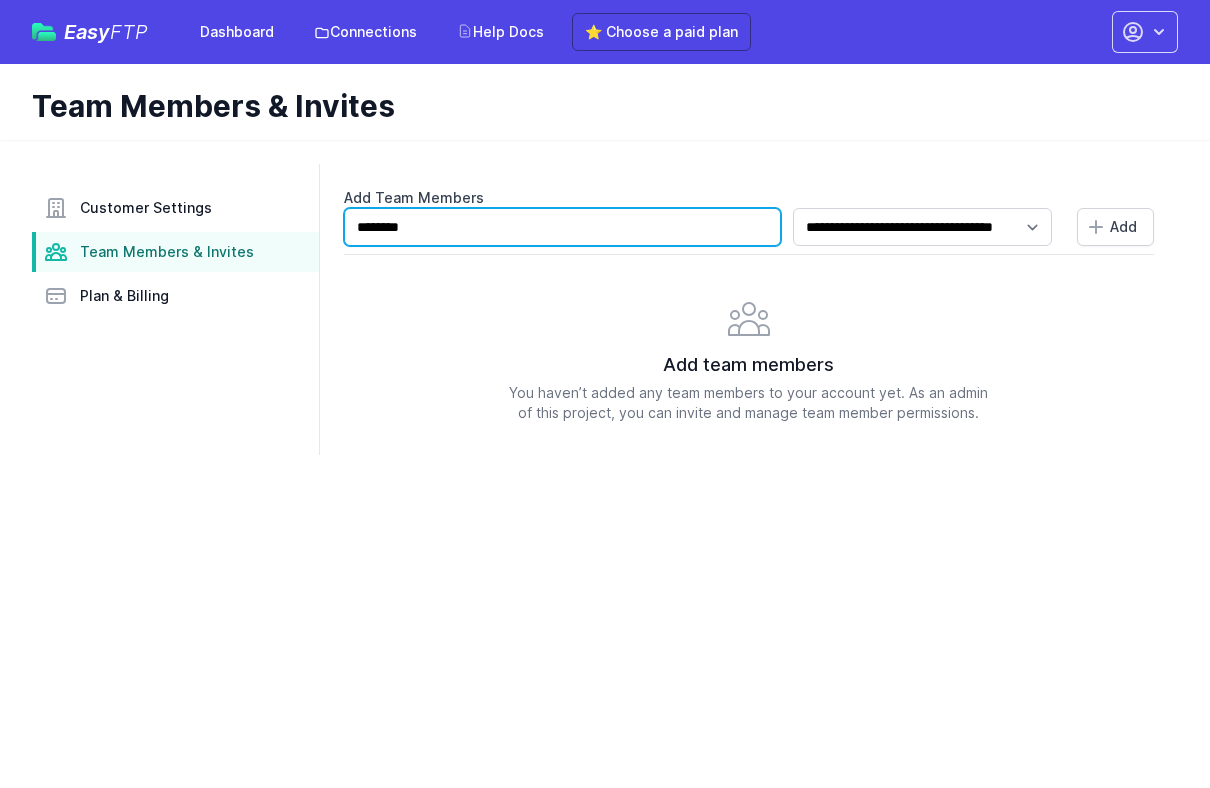 click on "********" at bounding box center (563, 227) 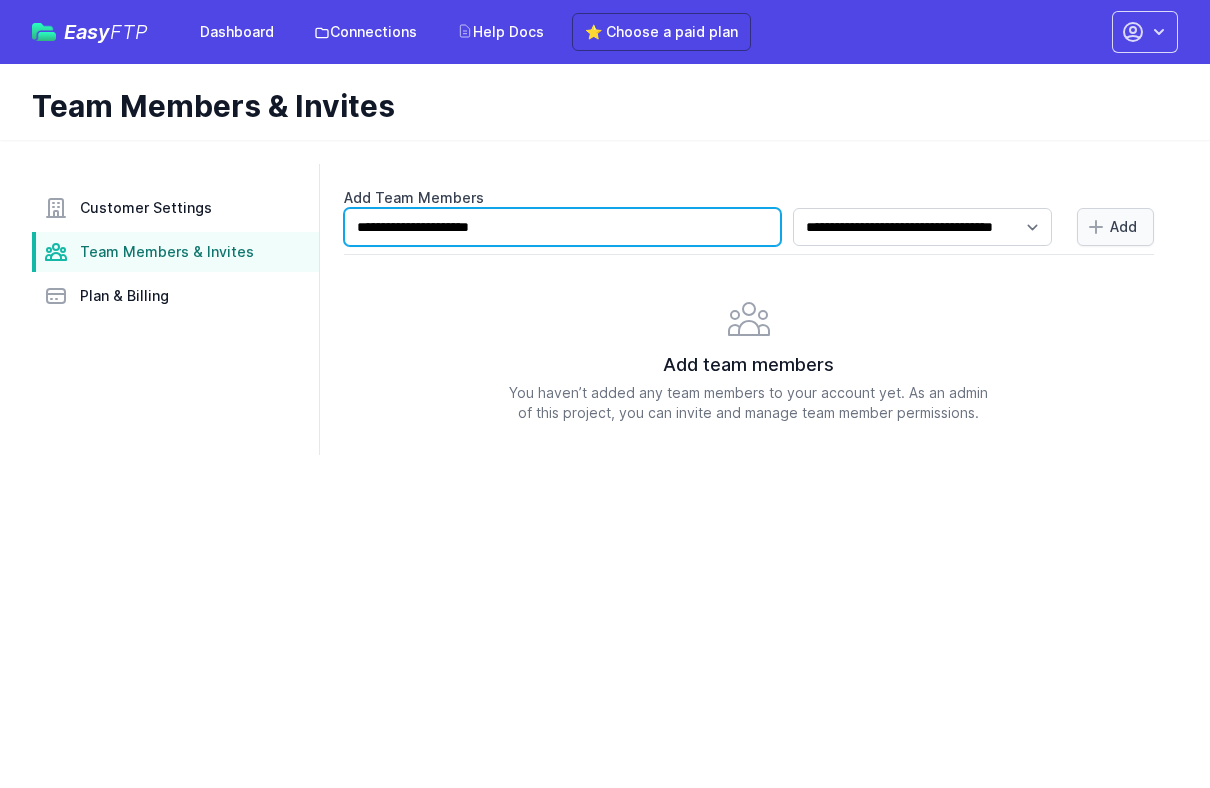 type on "**********" 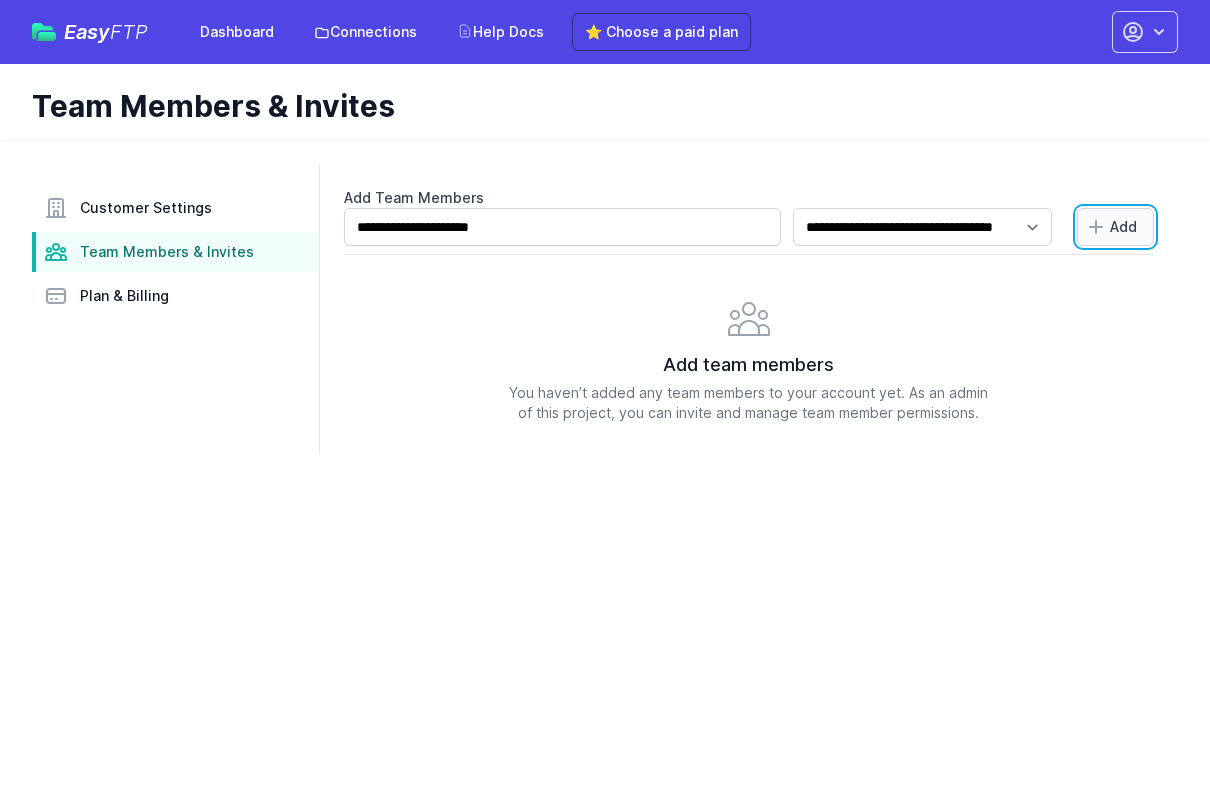 click on "Add" at bounding box center [1123, 227] 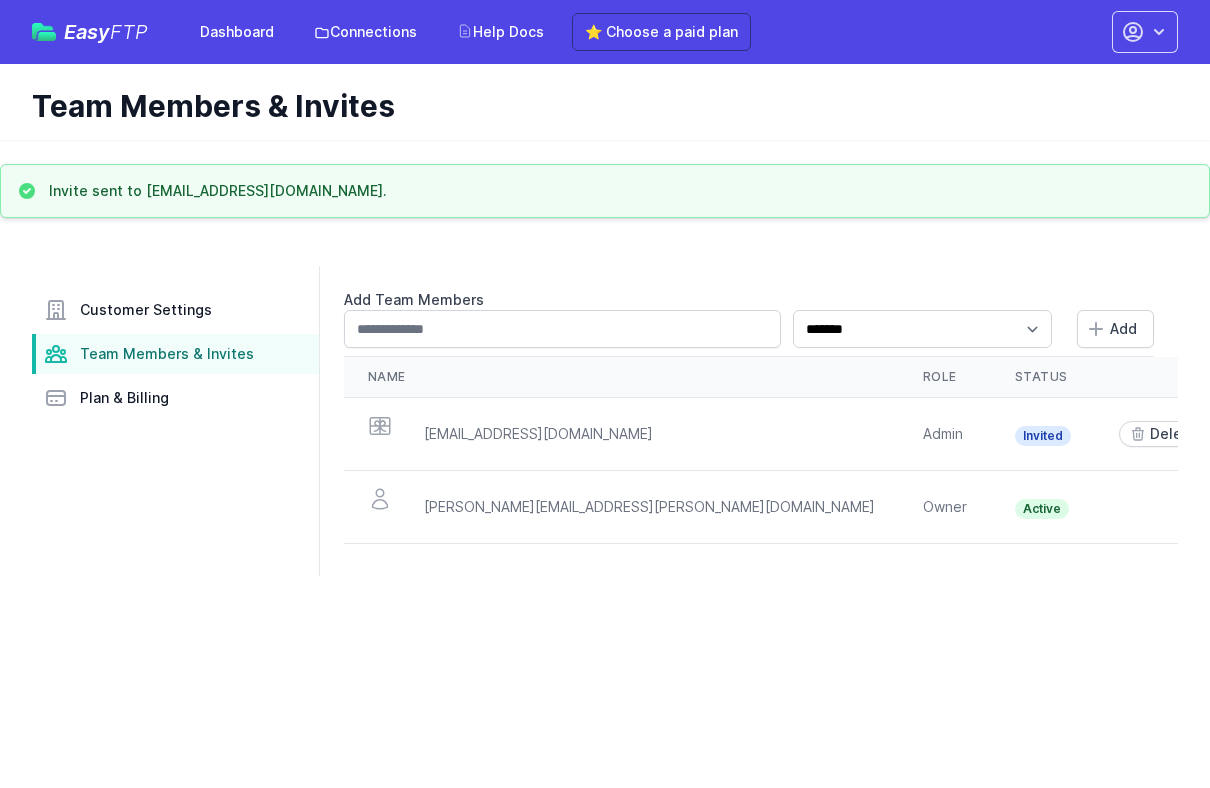 scroll, scrollTop: 0, scrollLeft: 0, axis: both 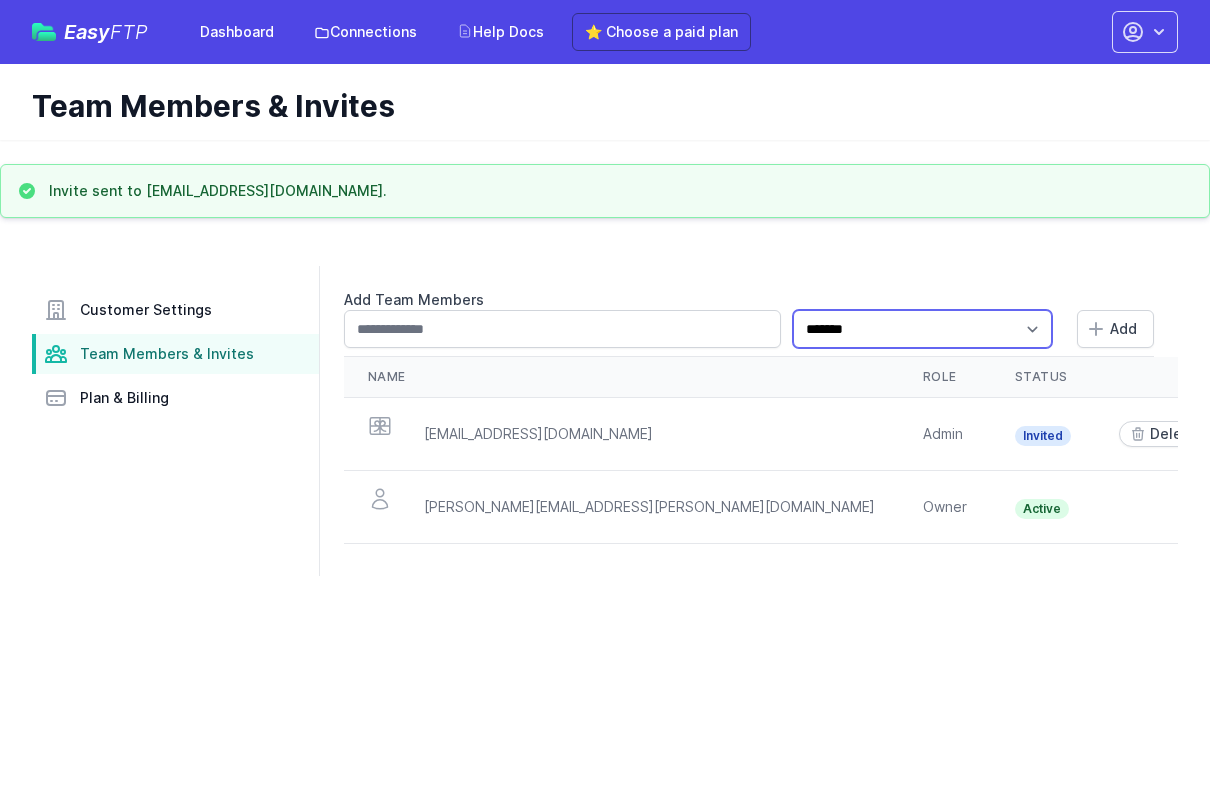 click on "**********" at bounding box center [922, 329] 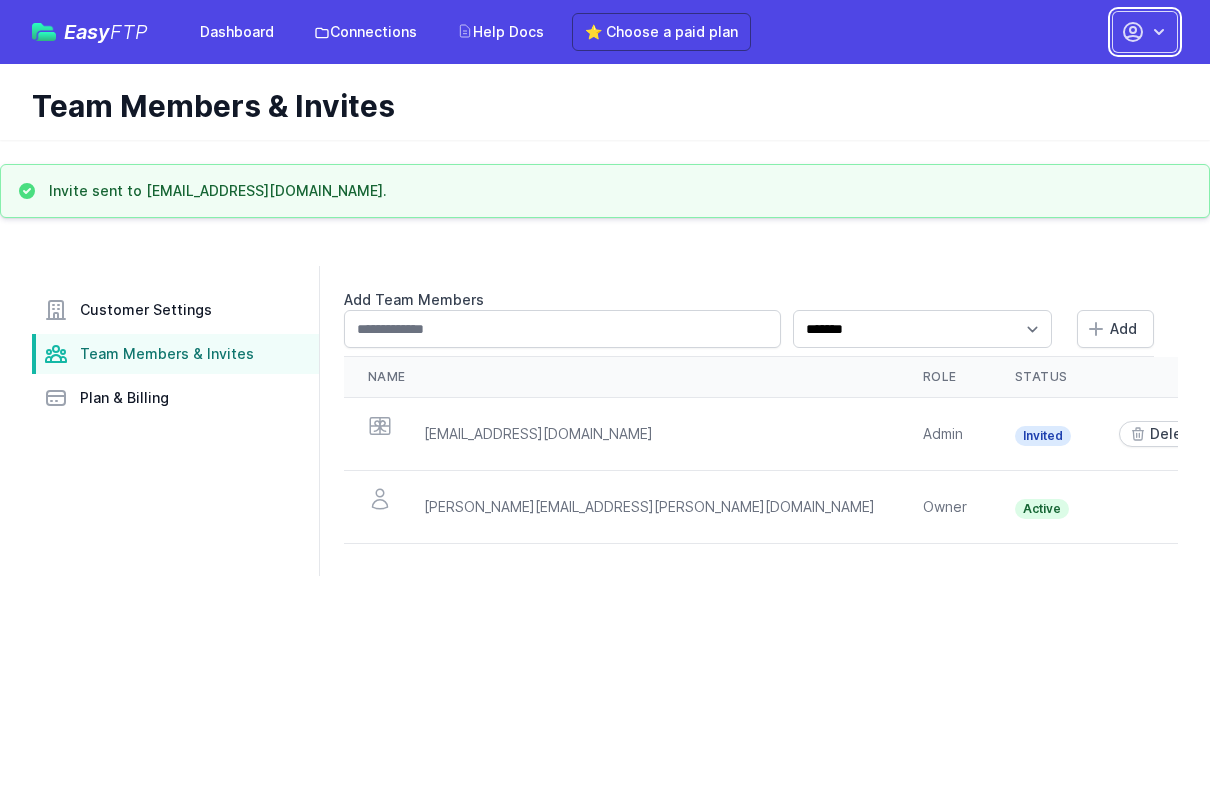 click 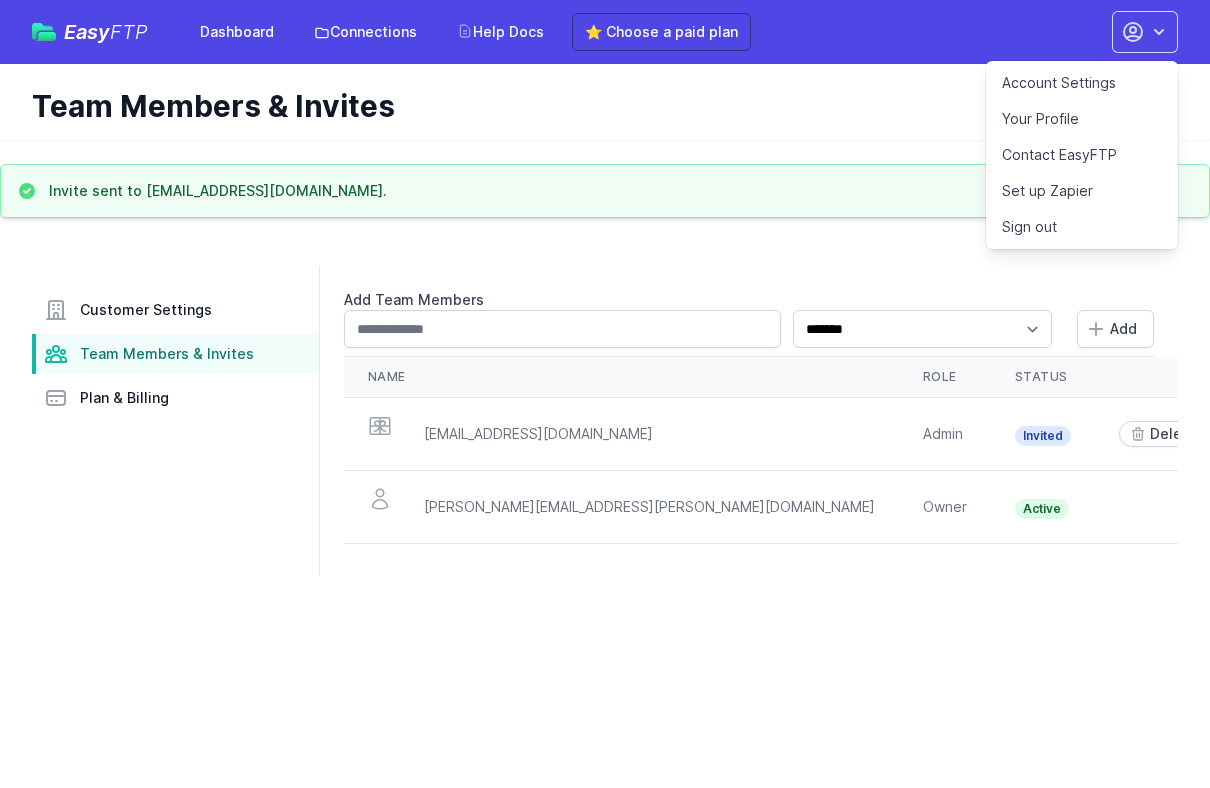 click on "Team Members & Invites" at bounding box center (605, 102) 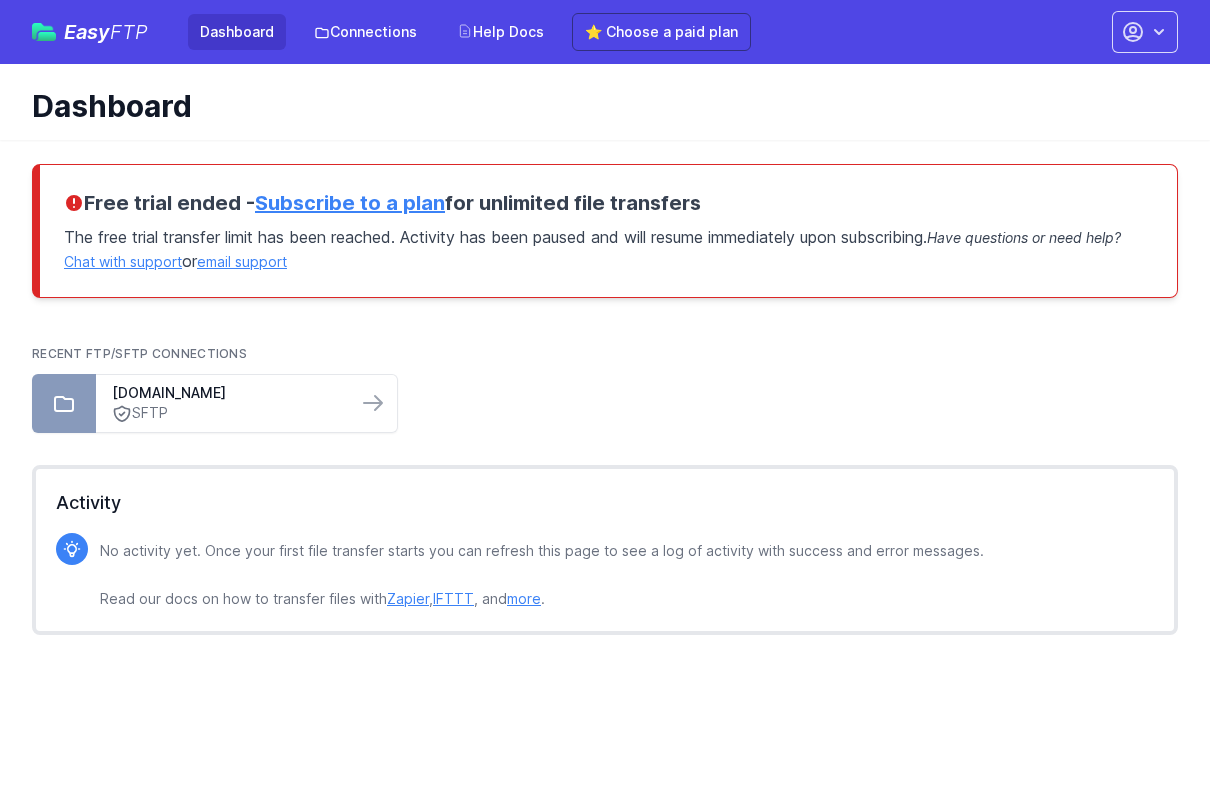 scroll, scrollTop: 0, scrollLeft: 0, axis: both 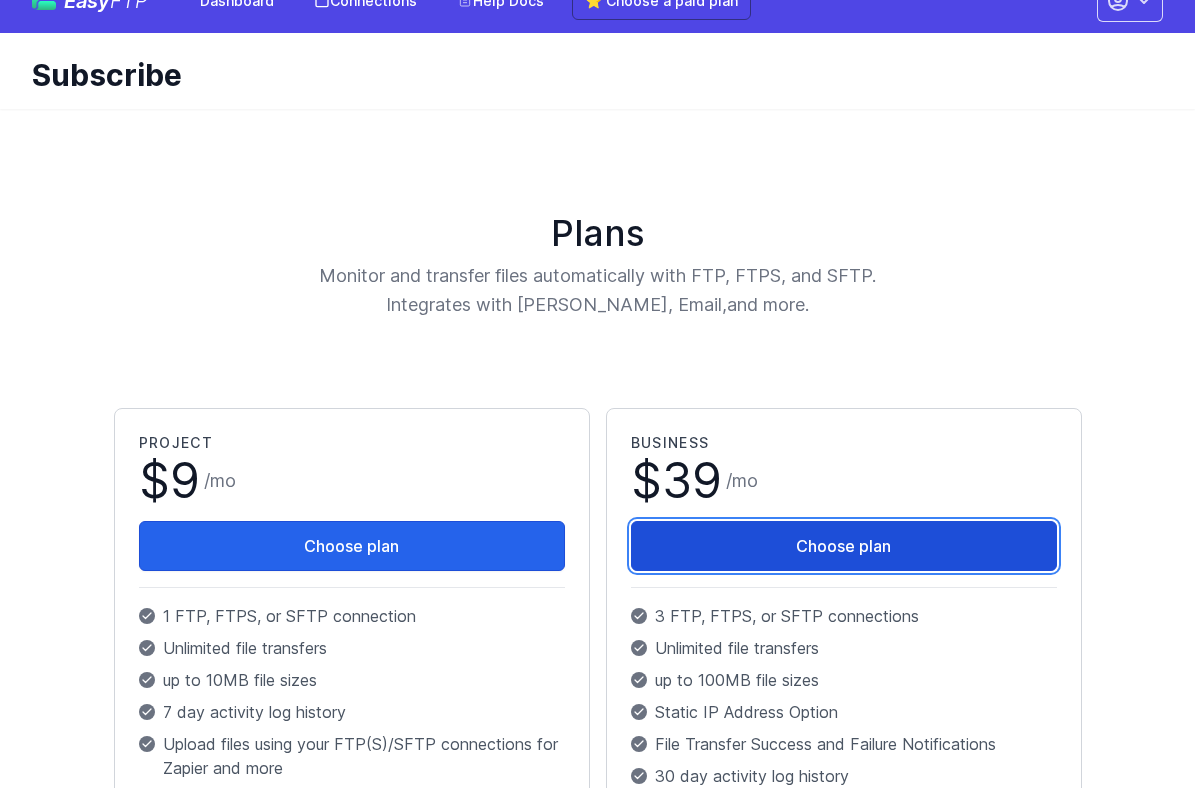 click on "Choose plan" at bounding box center (844, 546) 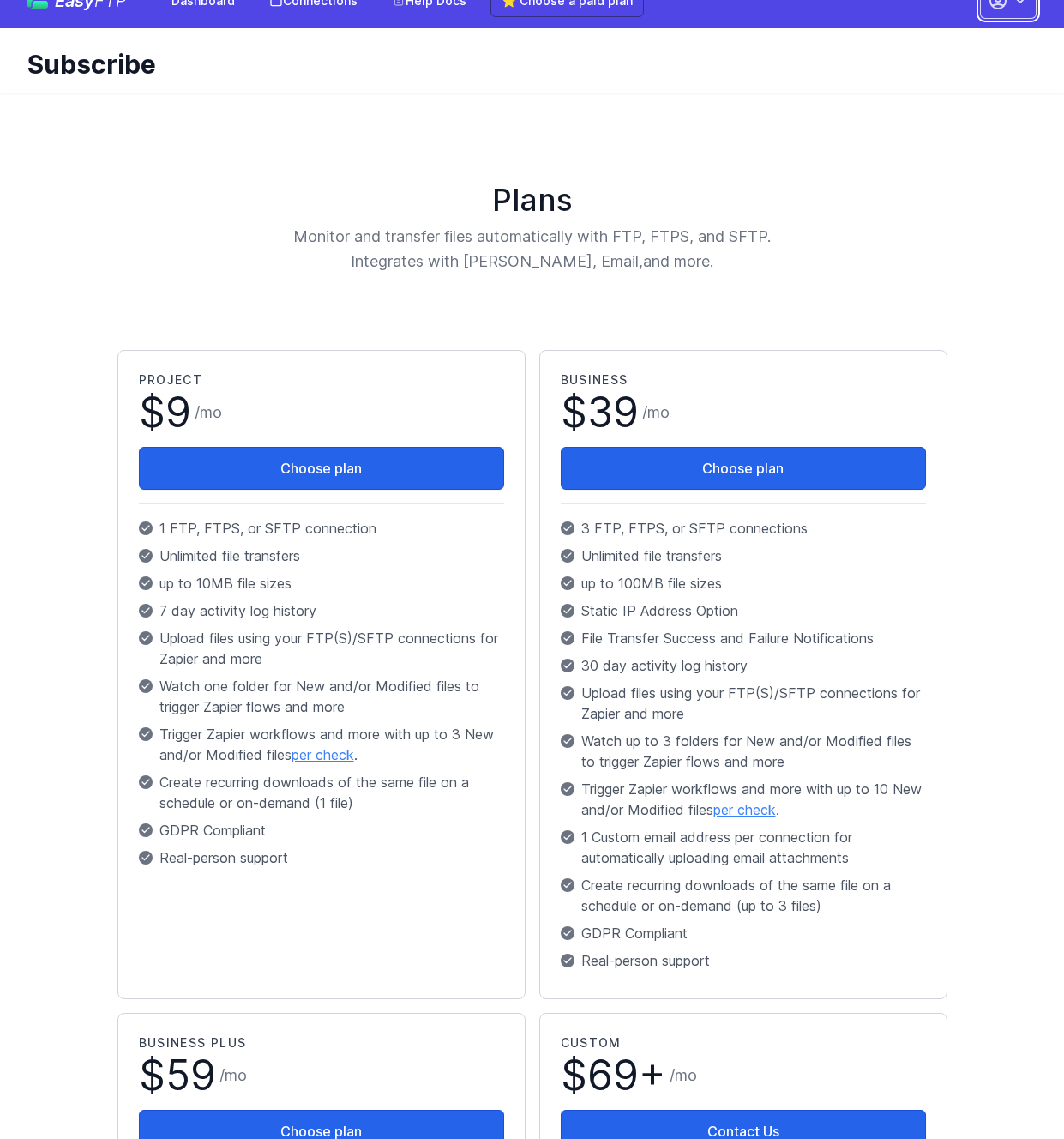 click at bounding box center (1008, 1) 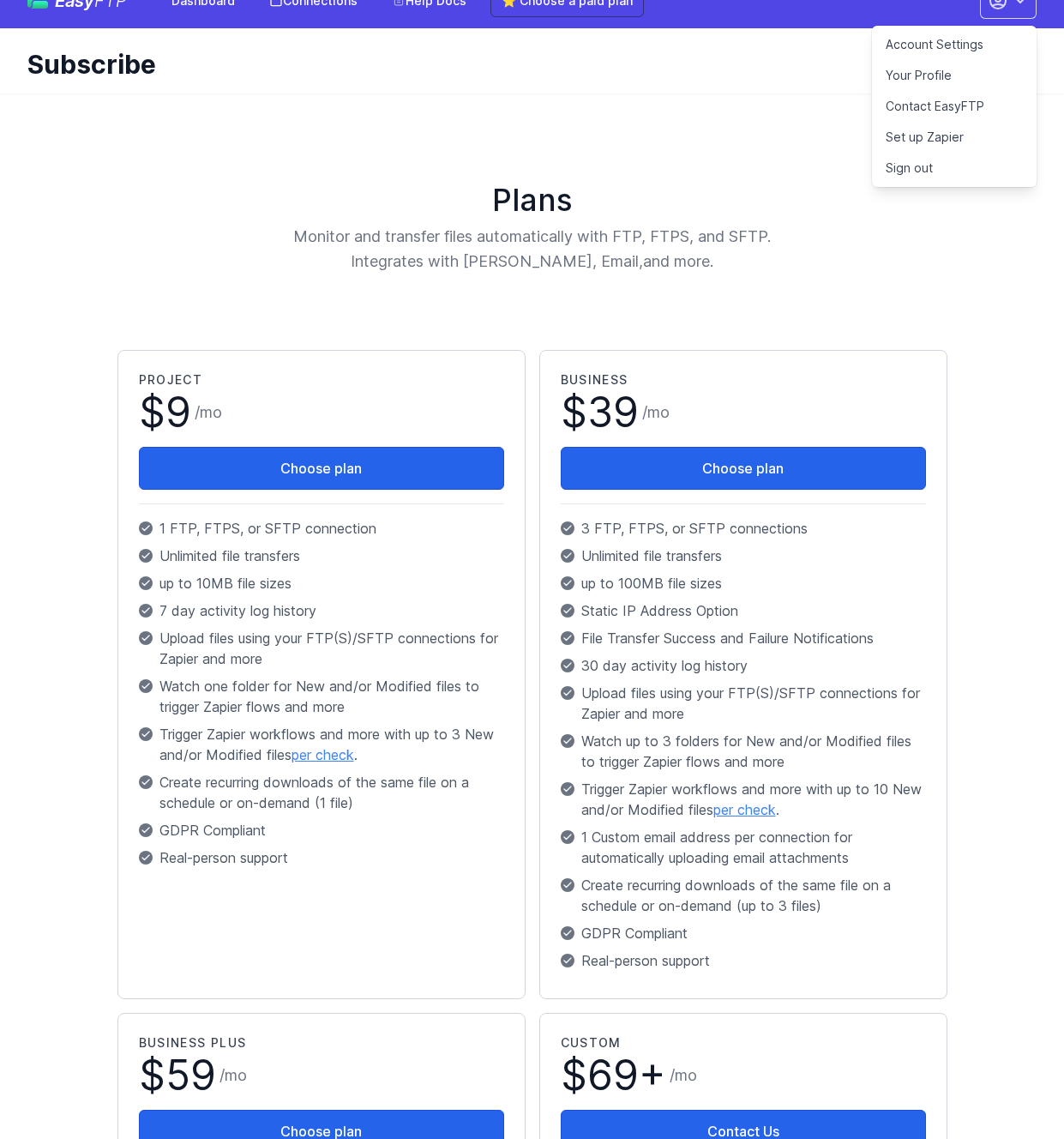 click on "Your Profile" at bounding box center (954, 75) 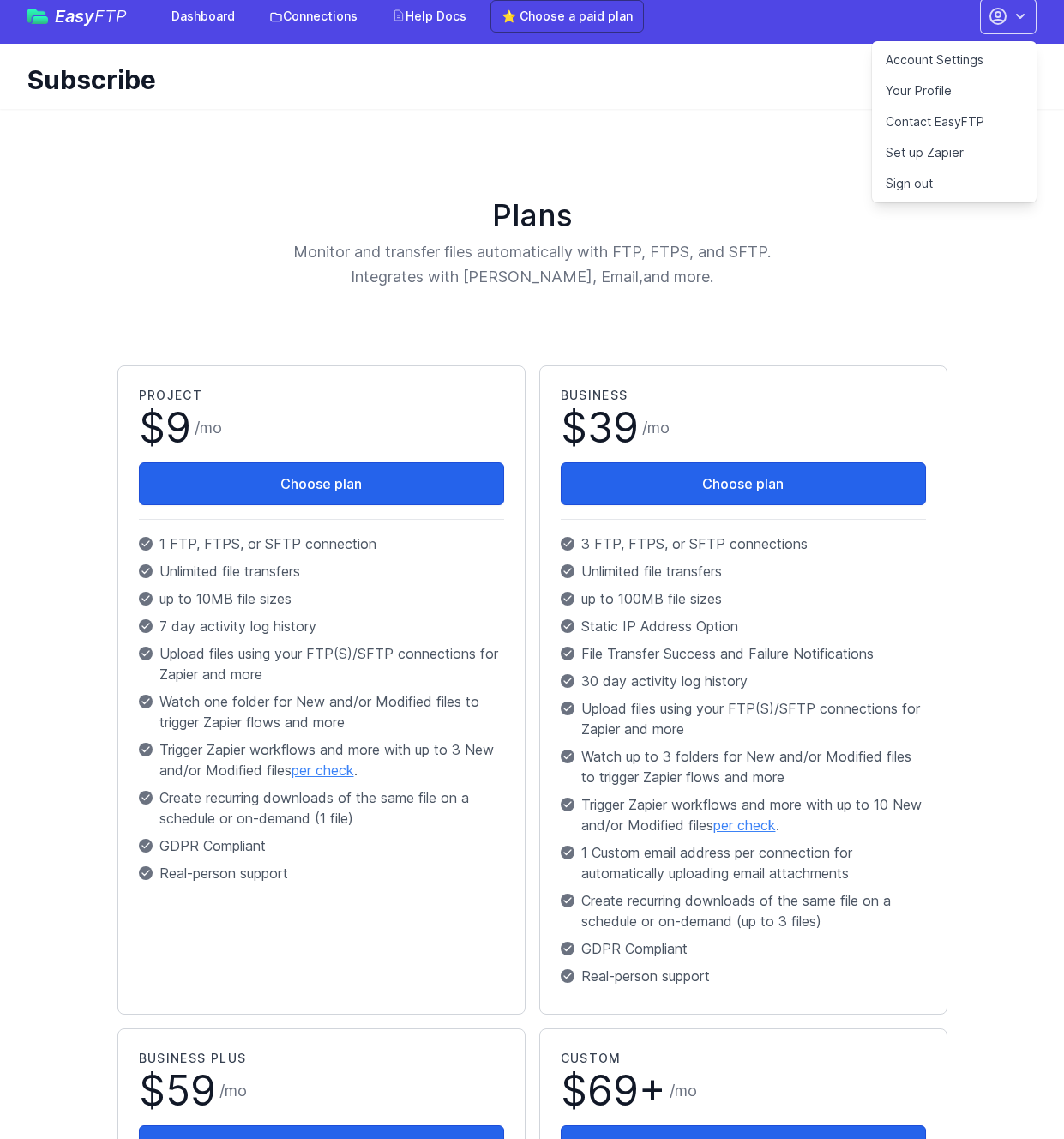 scroll, scrollTop: 0, scrollLeft: 0, axis: both 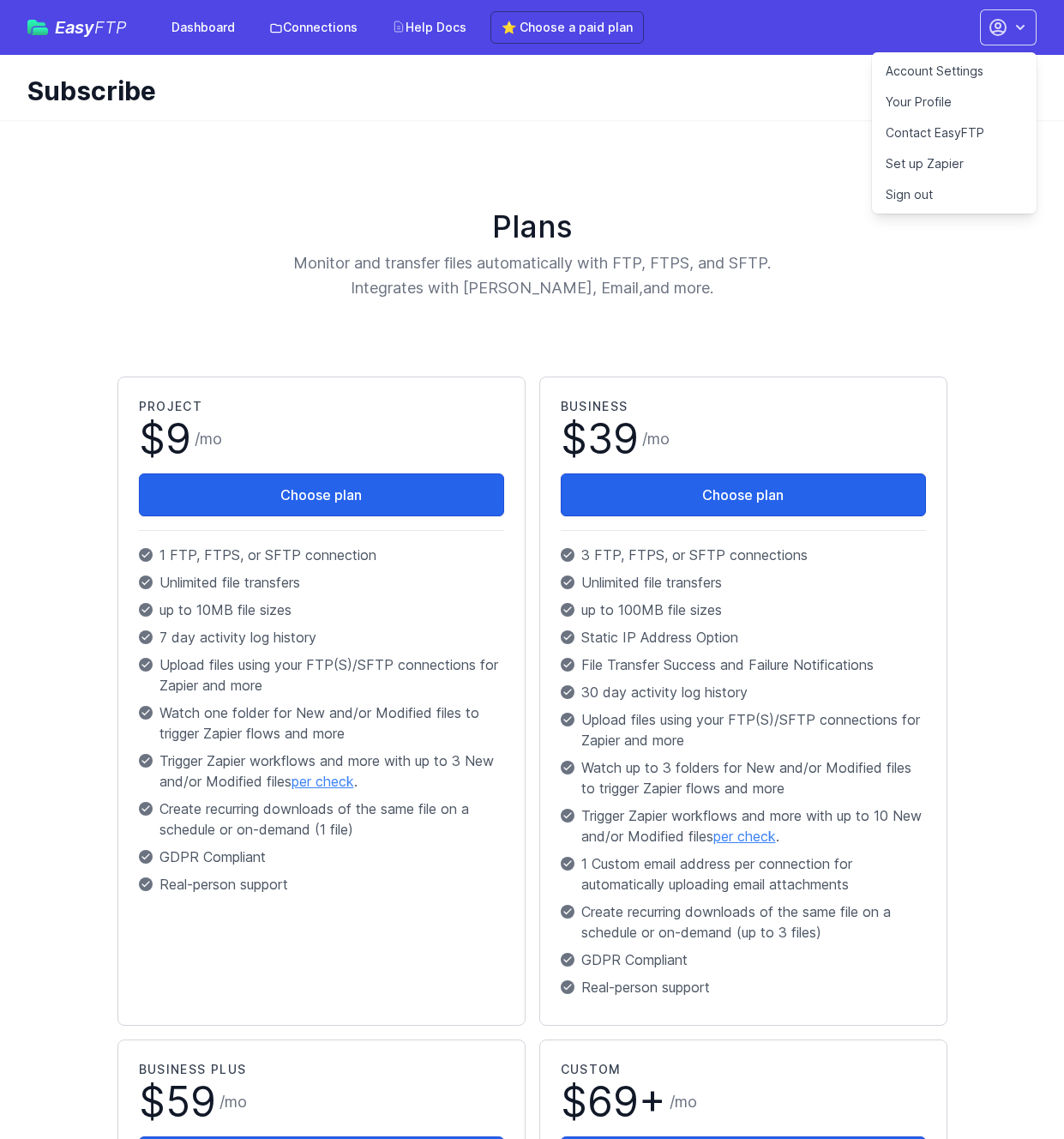 click on "Account Settings" at bounding box center (954, 71) 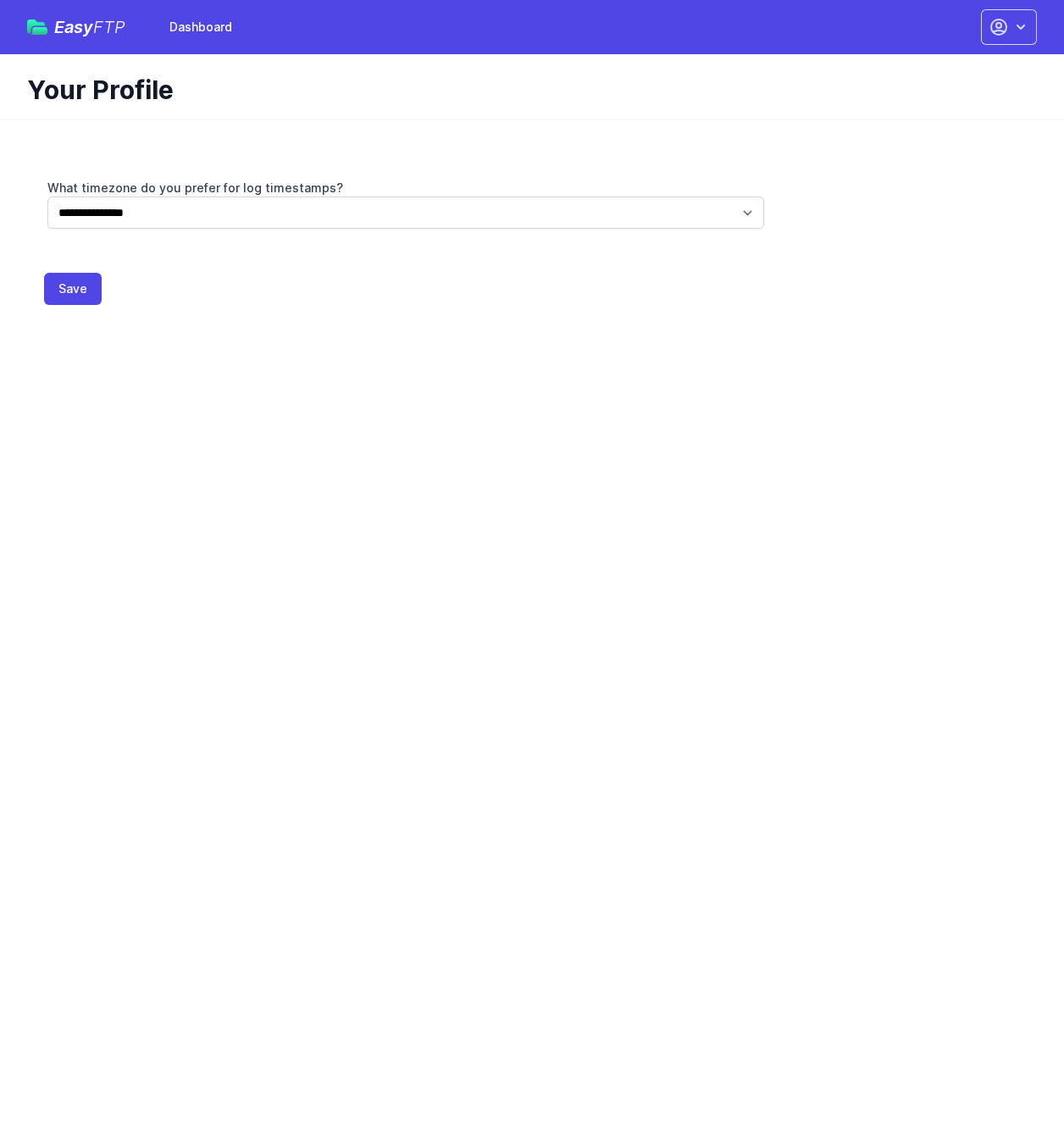 scroll, scrollTop: 0, scrollLeft: 0, axis: both 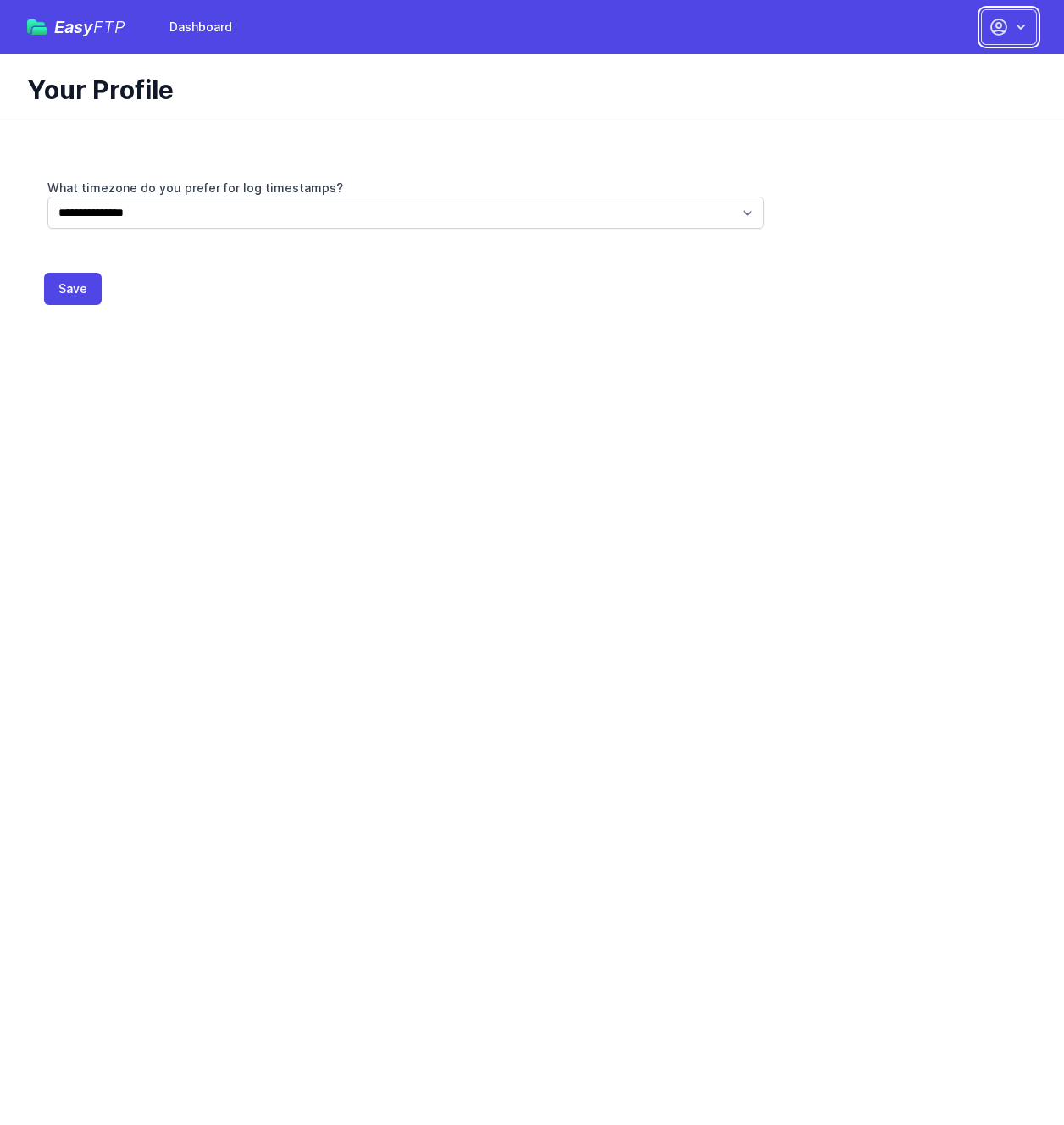 click 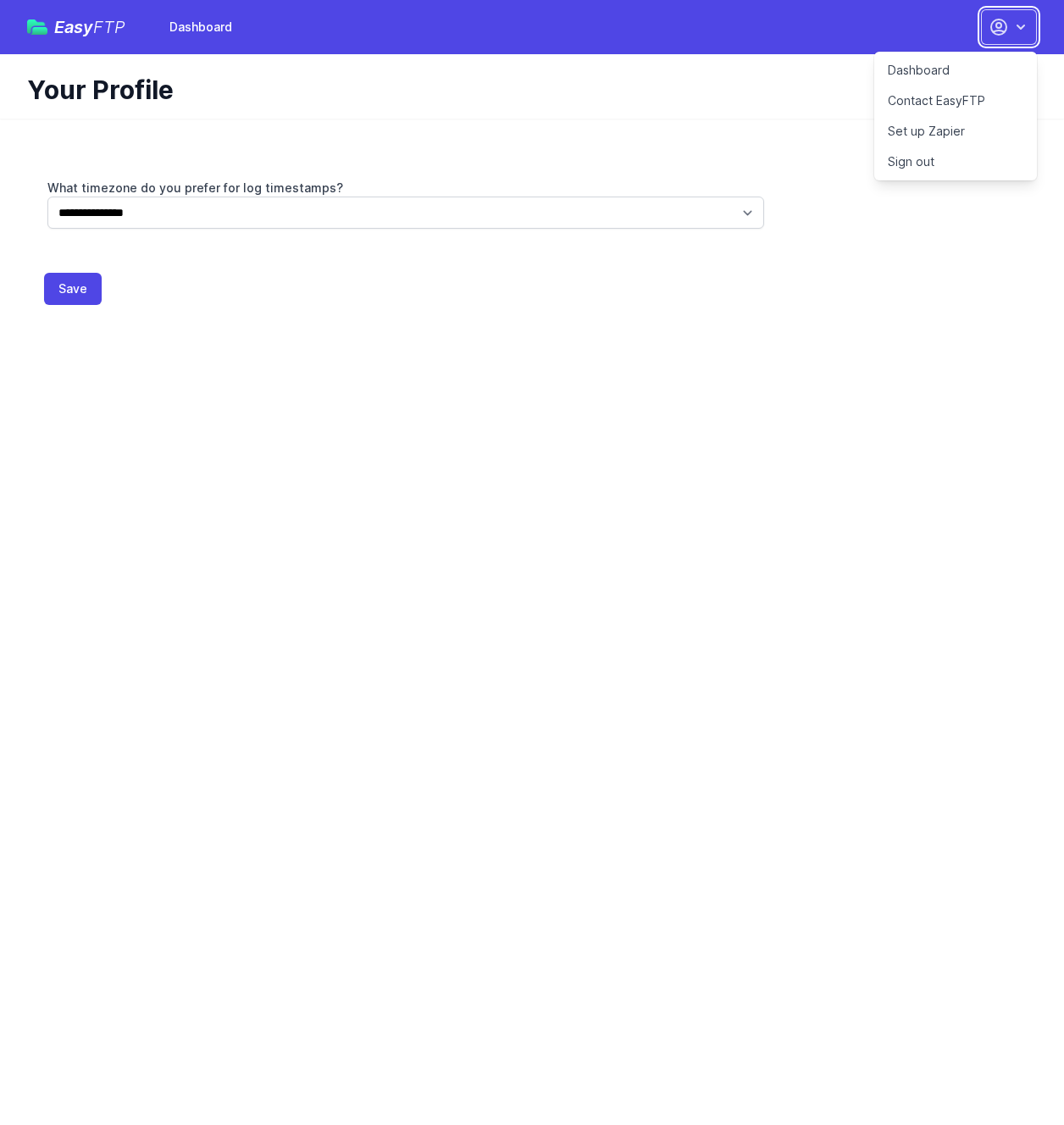 click 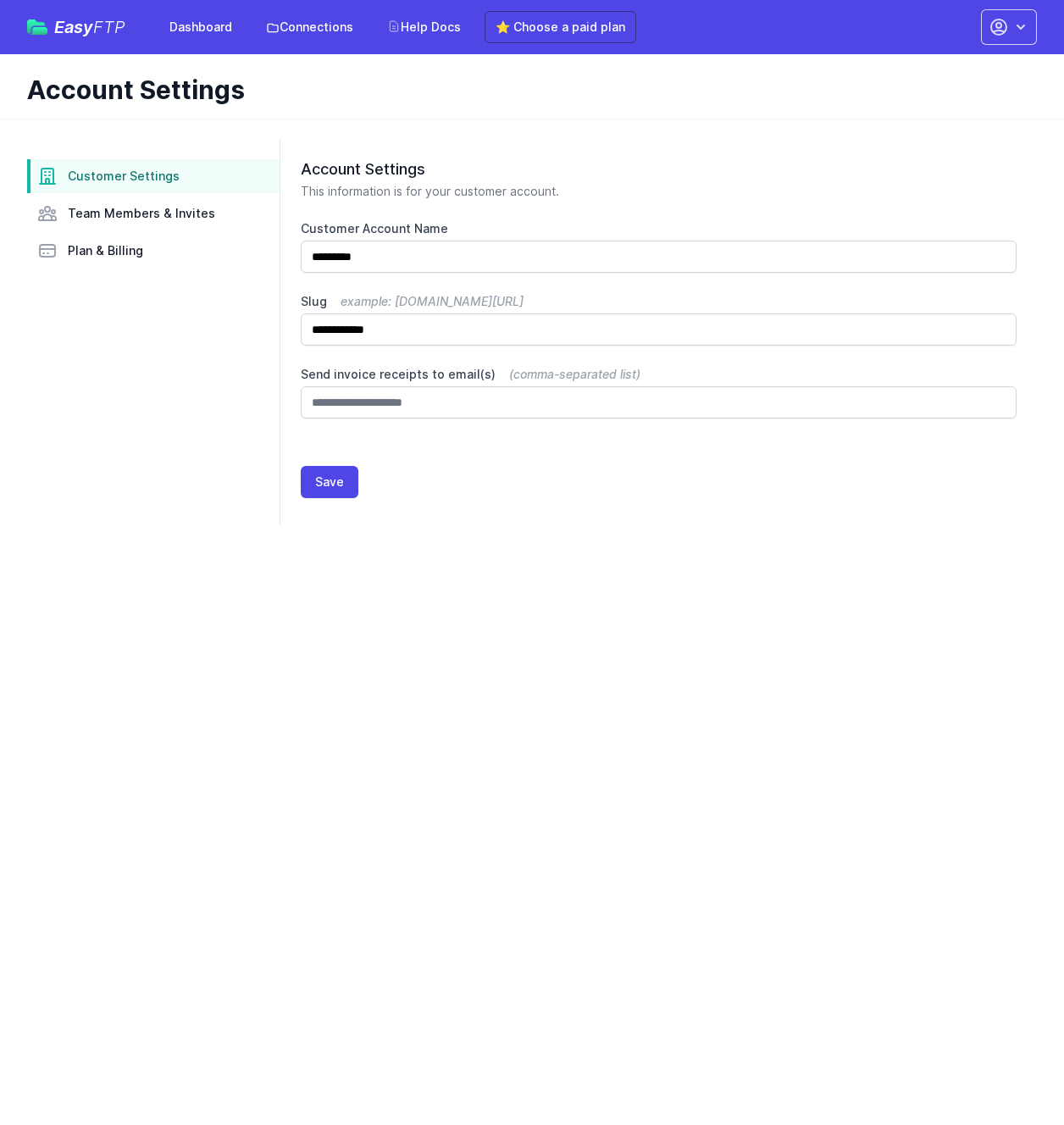 scroll, scrollTop: 0, scrollLeft: 0, axis: both 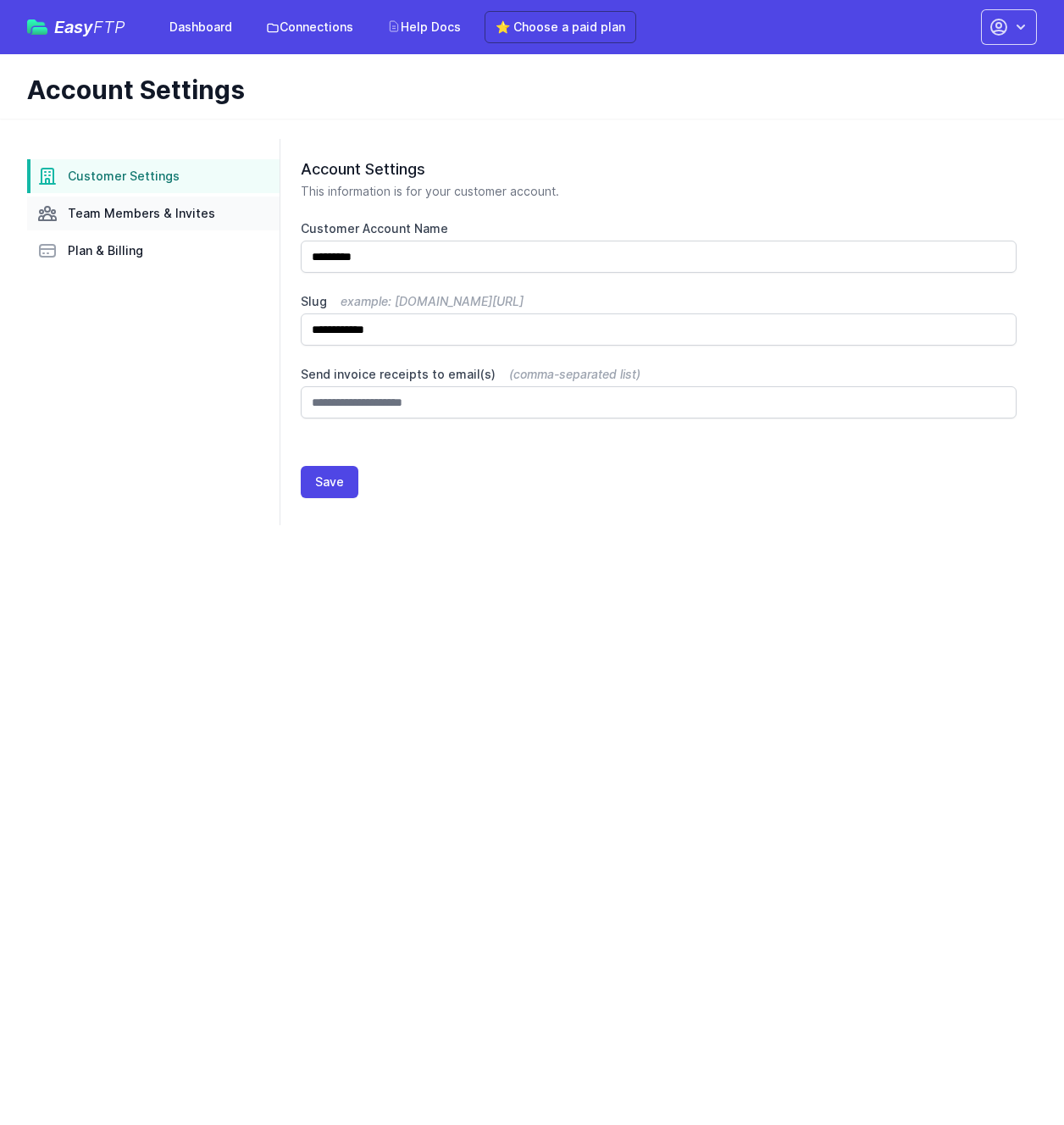 click on "Team Members & Invites" at bounding box center [141, 213] 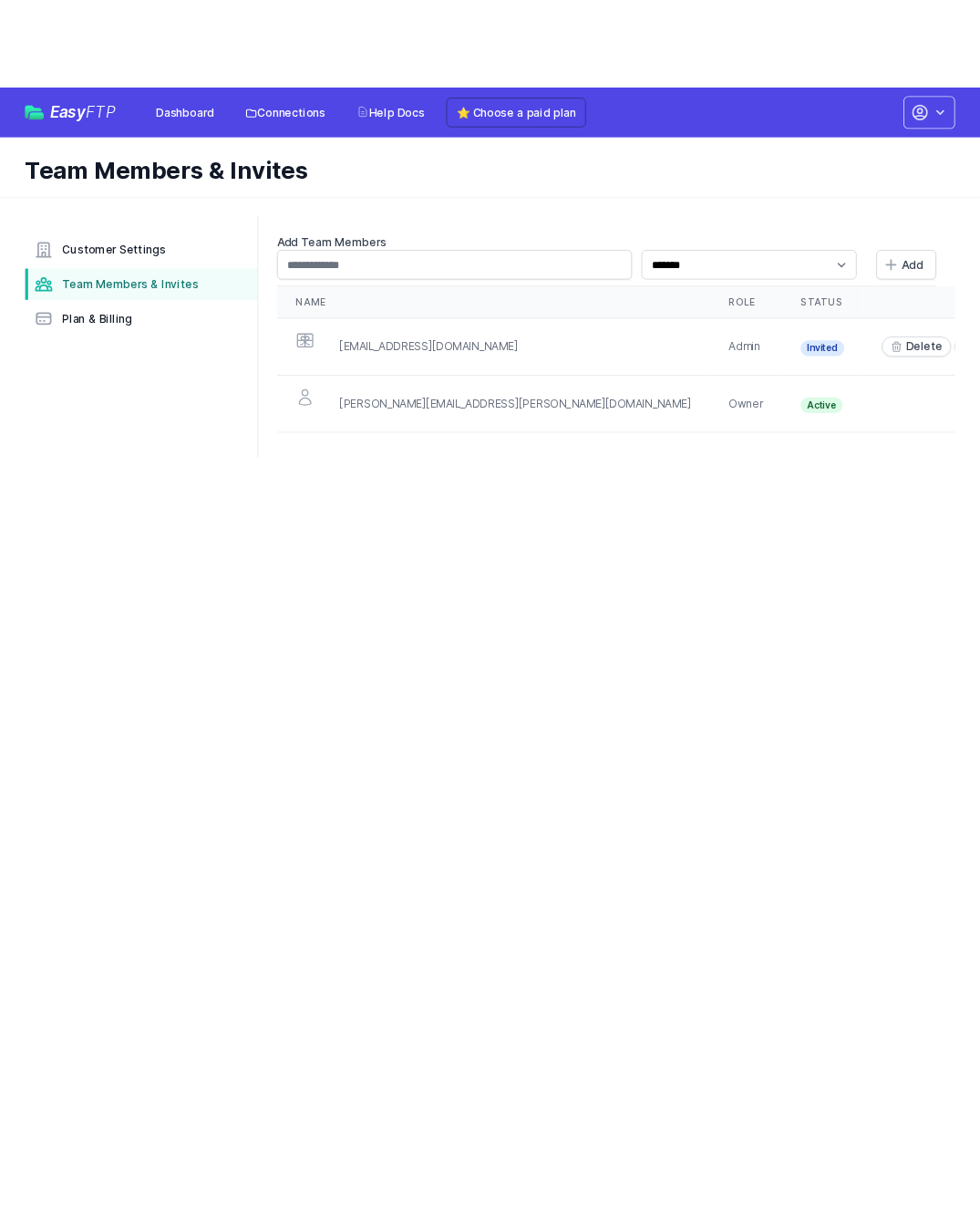 scroll, scrollTop: 0, scrollLeft: 0, axis: both 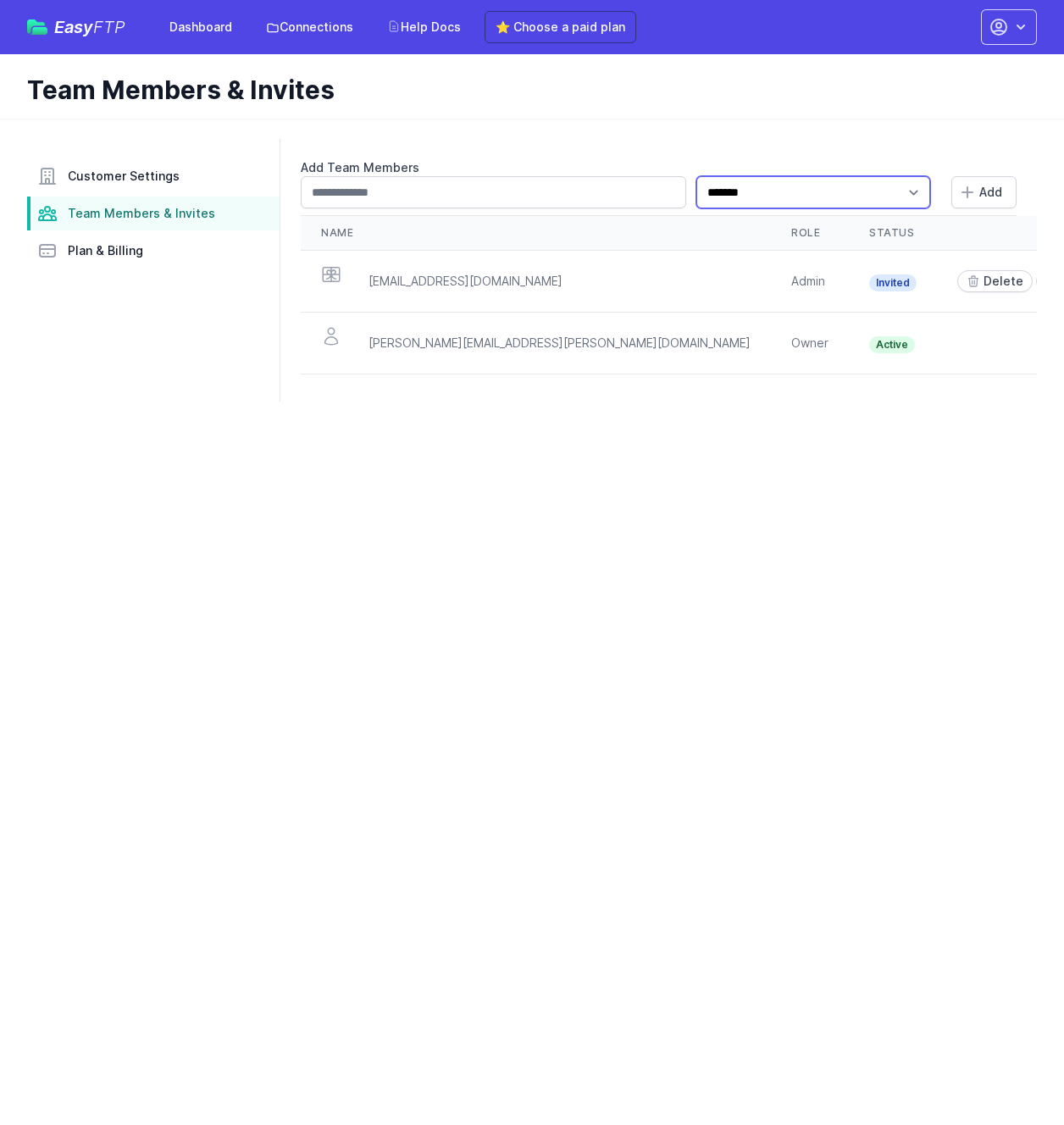 click on "**********" at bounding box center (813, 192) 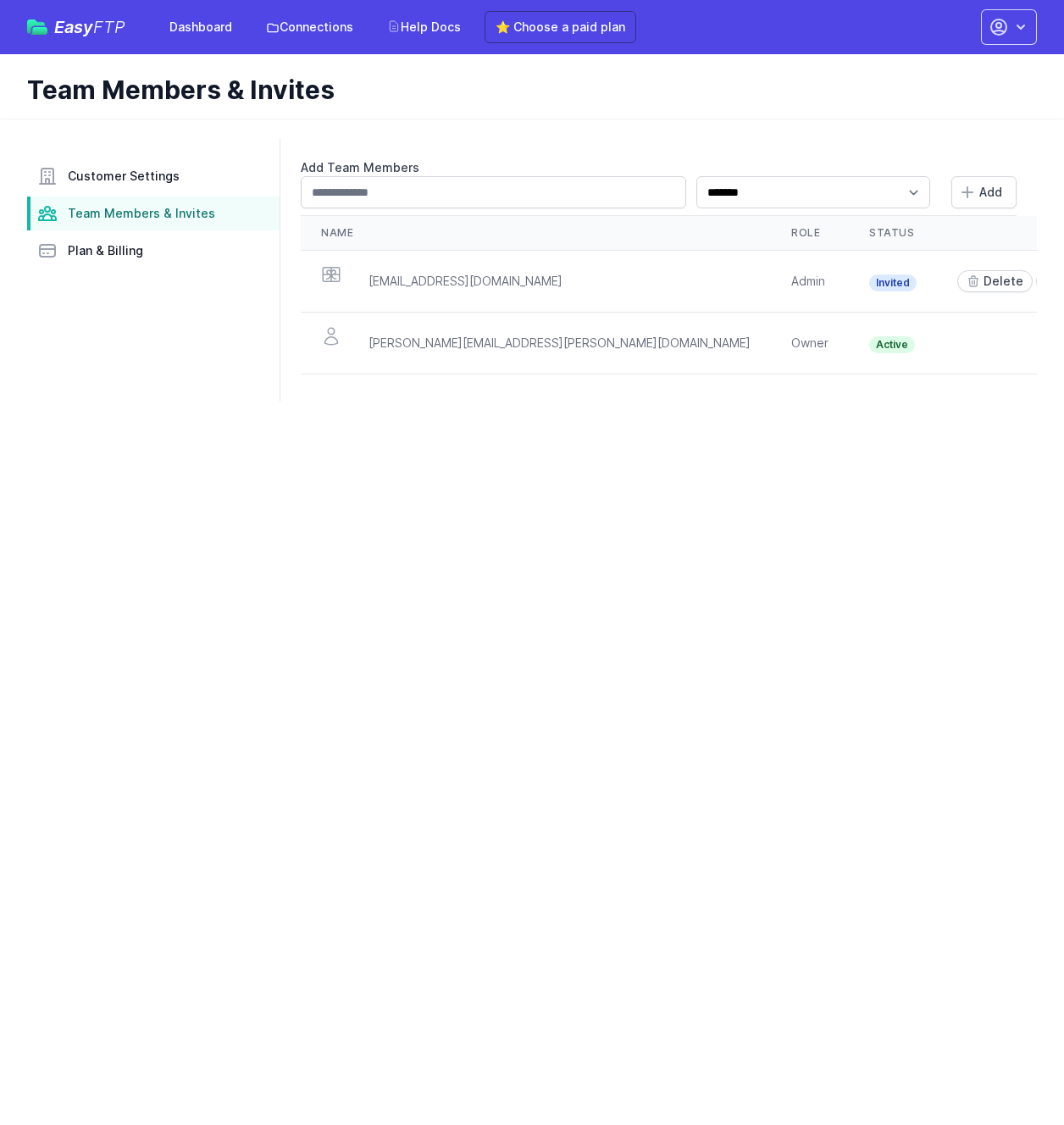 click on "Easy FTP
Dashboard
Connections
Help Docs
⭐ Choose a paid plan
Account Settings
Your Profile
Contact EasyFTP
Set up Zapier
Sign out
Open main menu" at bounding box center [532, 211] 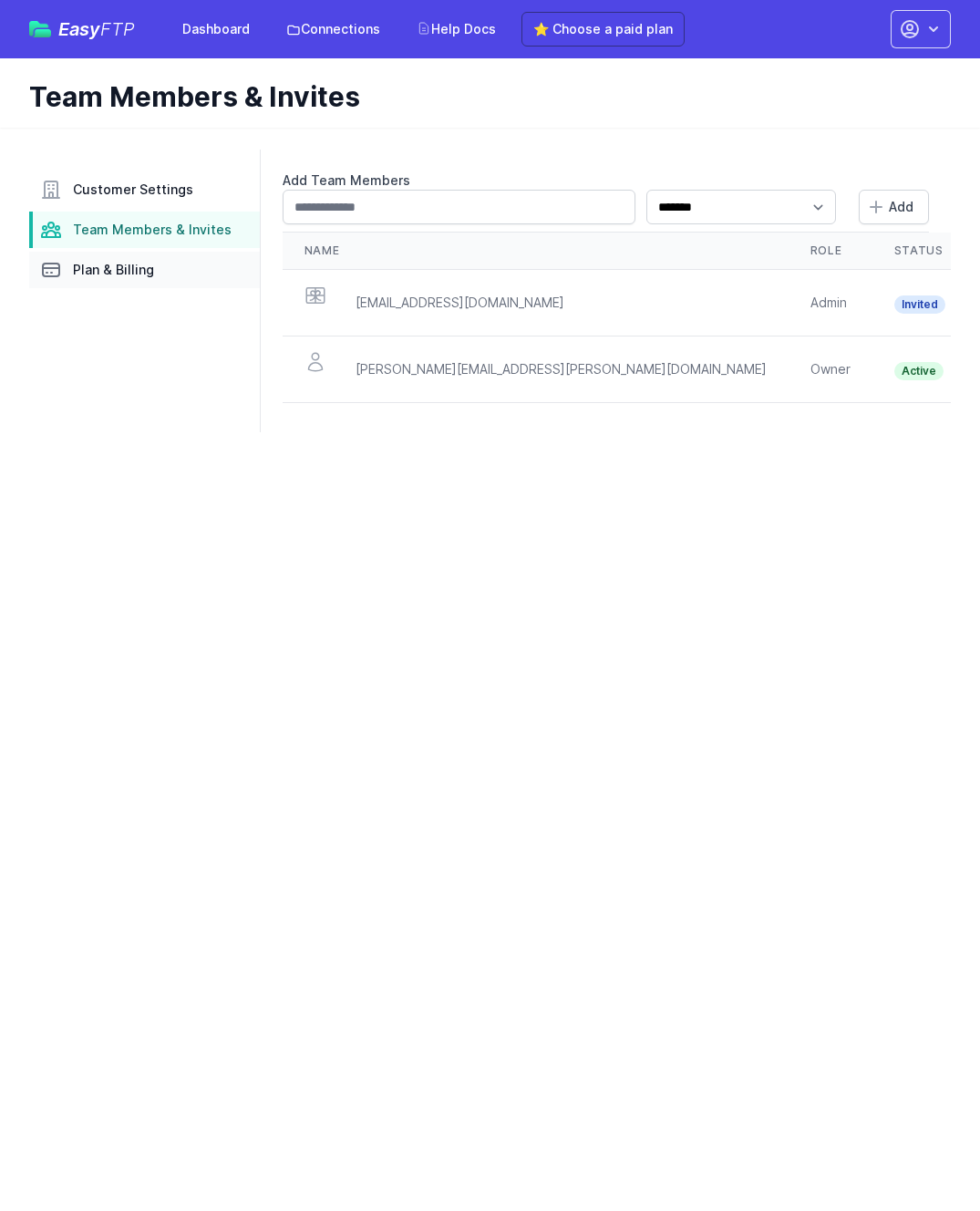click on "Plan & Billing" at bounding box center [113, 270] 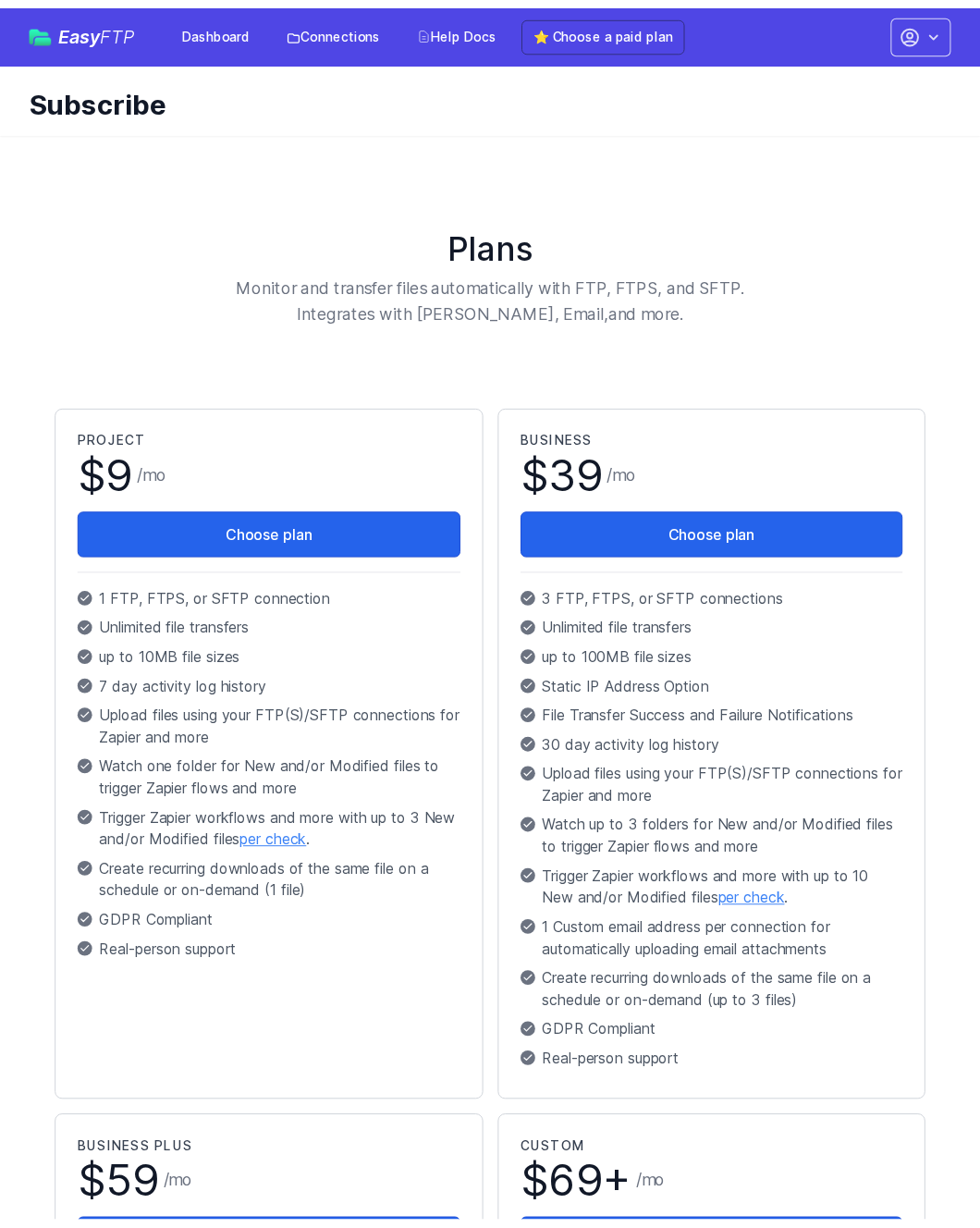 scroll, scrollTop: 0, scrollLeft: 0, axis: both 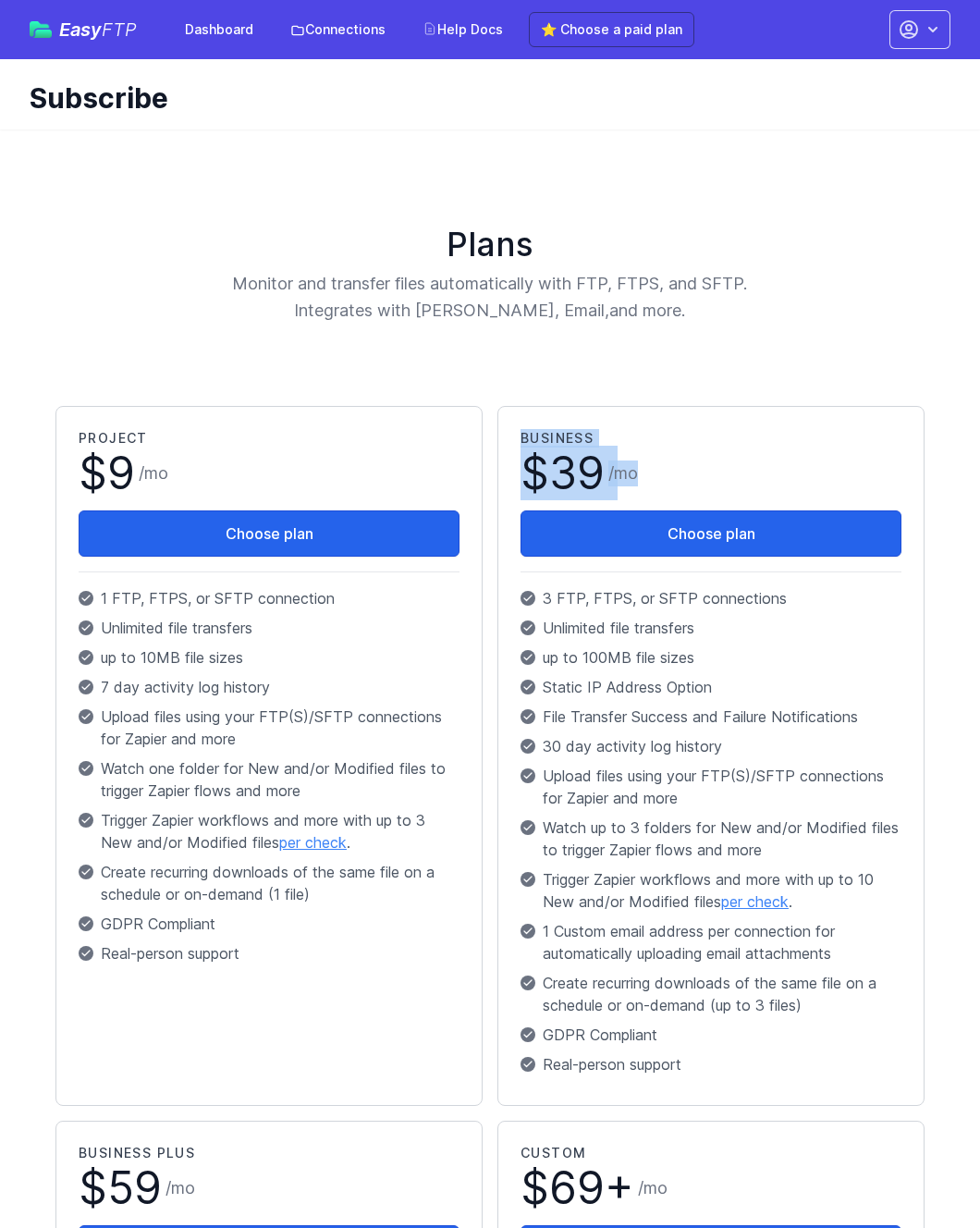 drag, startPoint x: 666, startPoint y: 474, endPoint x: 510, endPoint y: 422, distance: 164.43844 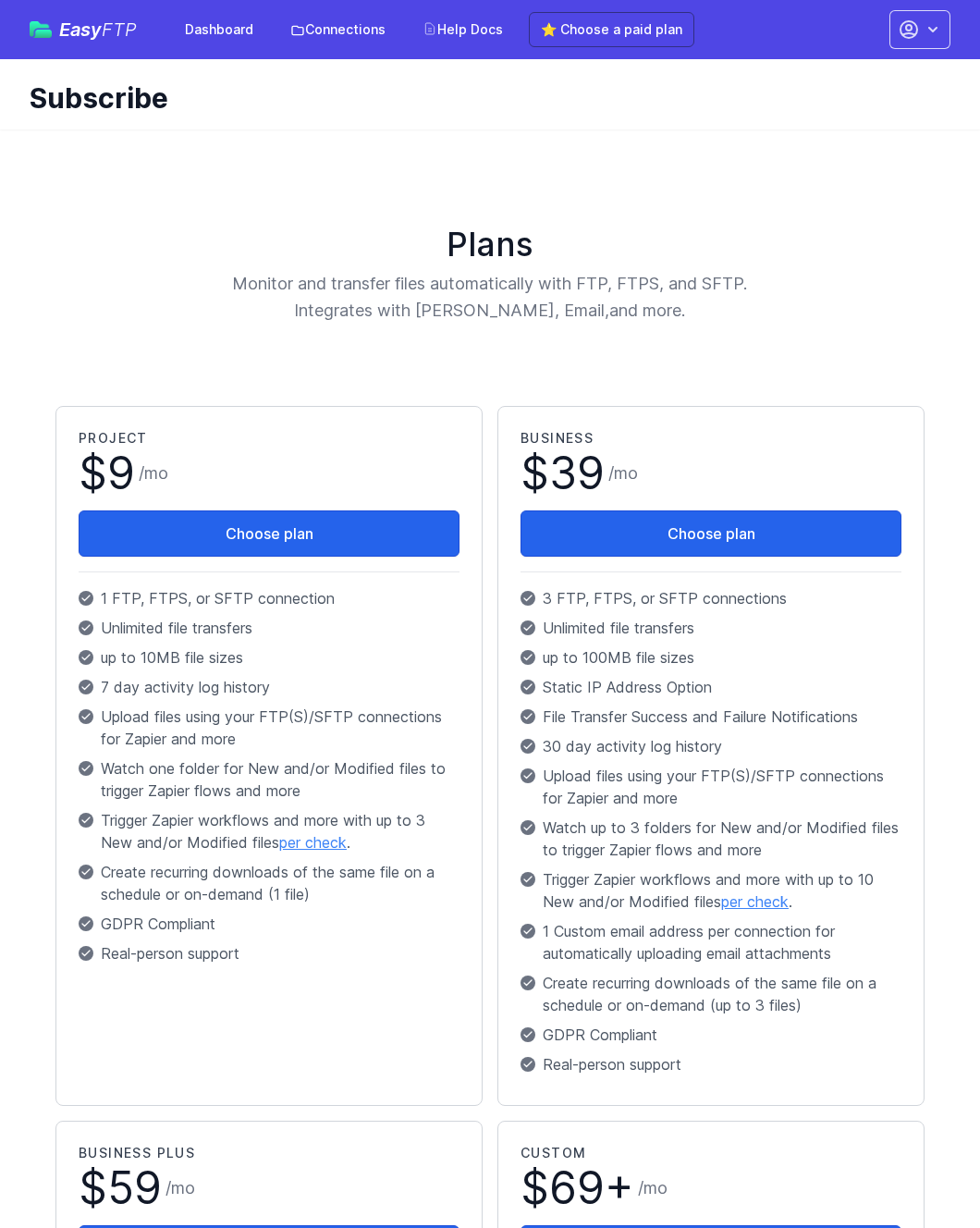 click on "Static IP Address Option" at bounding box center [711, 687] 